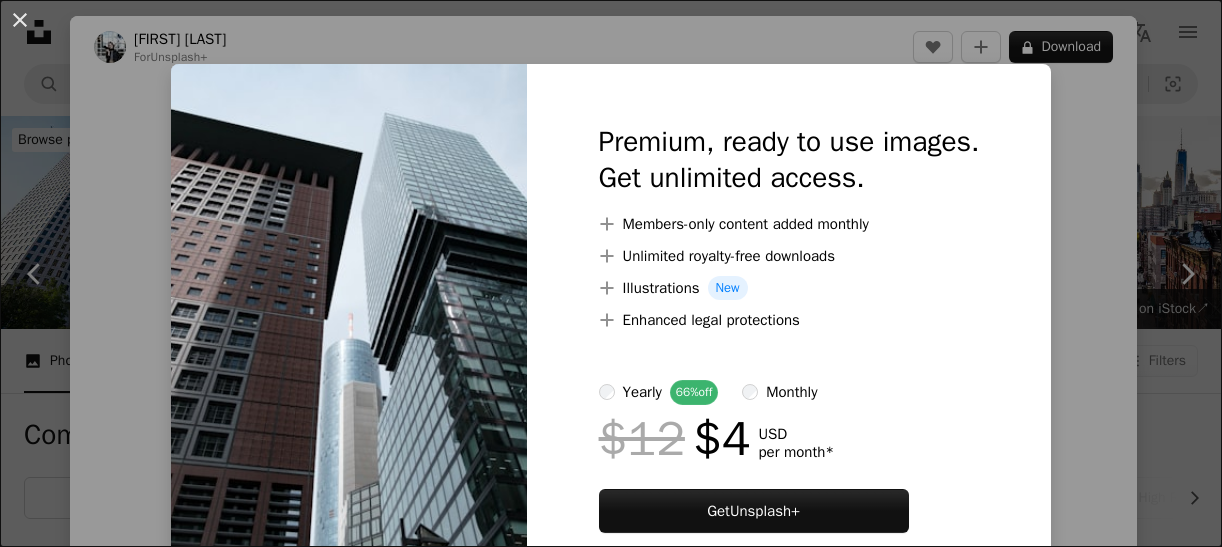 scroll, scrollTop: 2000, scrollLeft: 0, axis: vertical 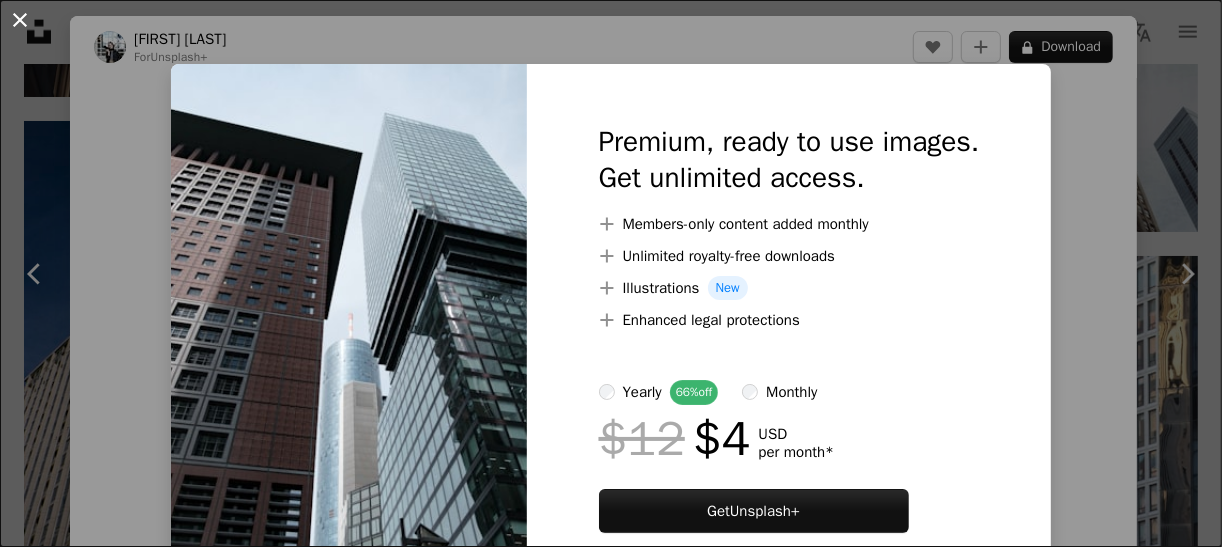 click on "An X shape" at bounding box center (20, 20) 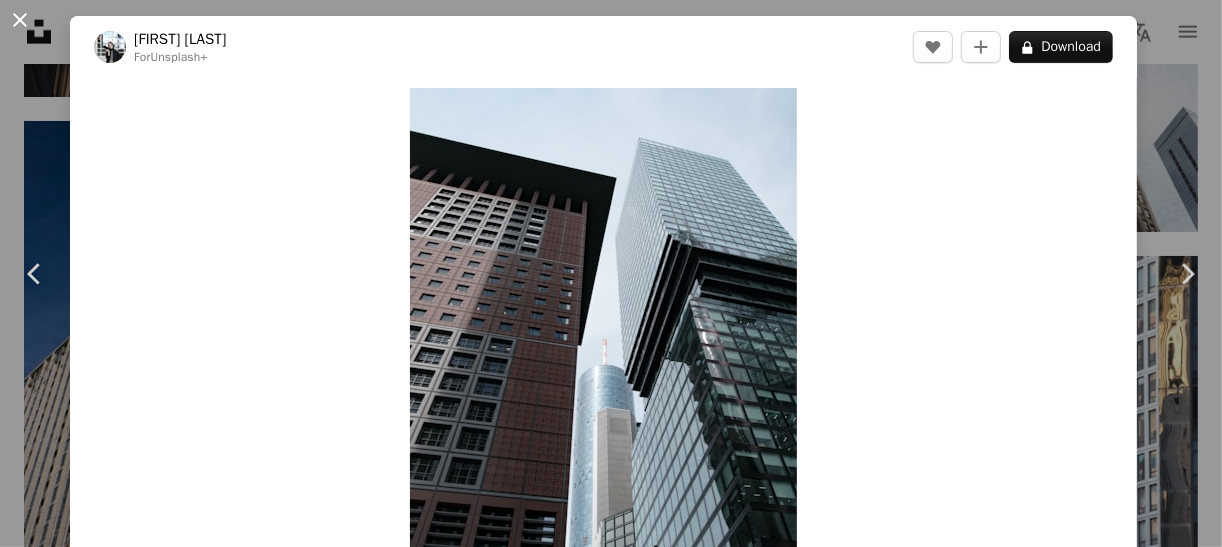 click on "An X shape" at bounding box center [20, 20] 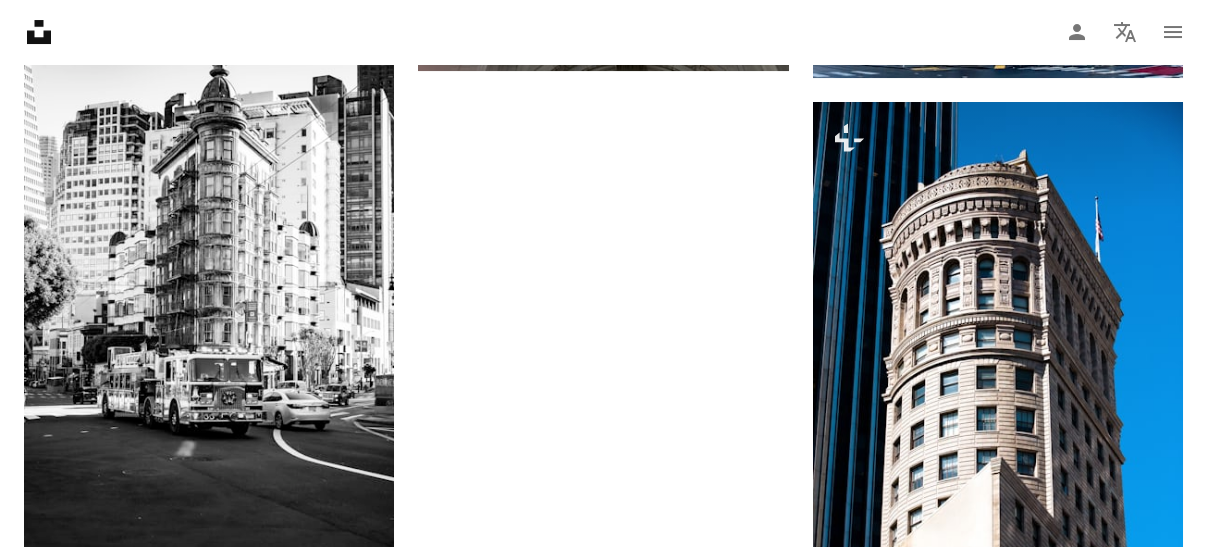 scroll, scrollTop: 3400, scrollLeft: 0, axis: vertical 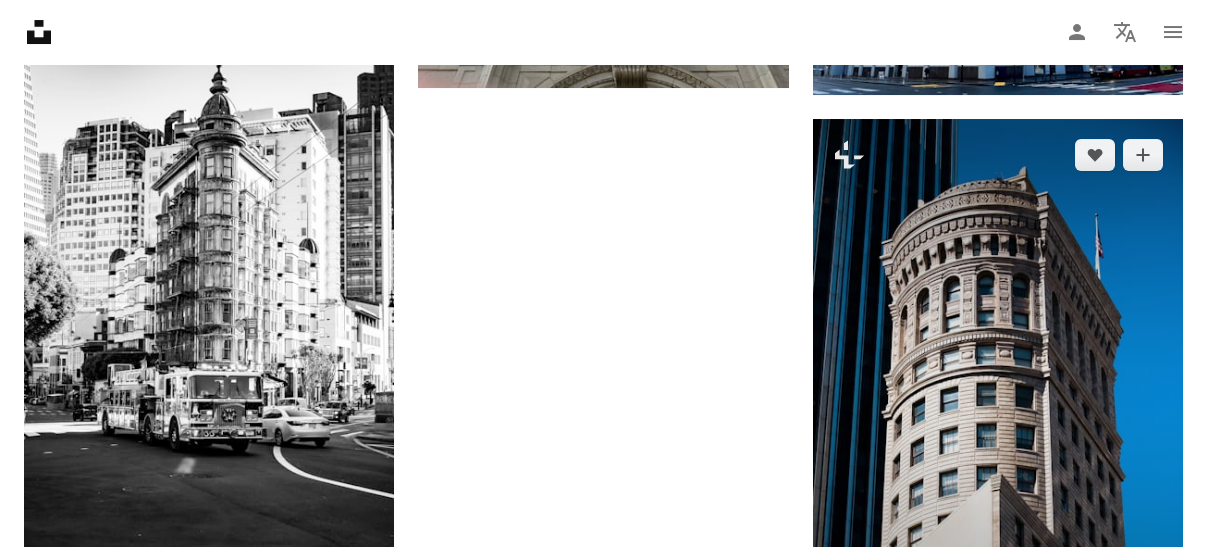 click at bounding box center (998, 397) 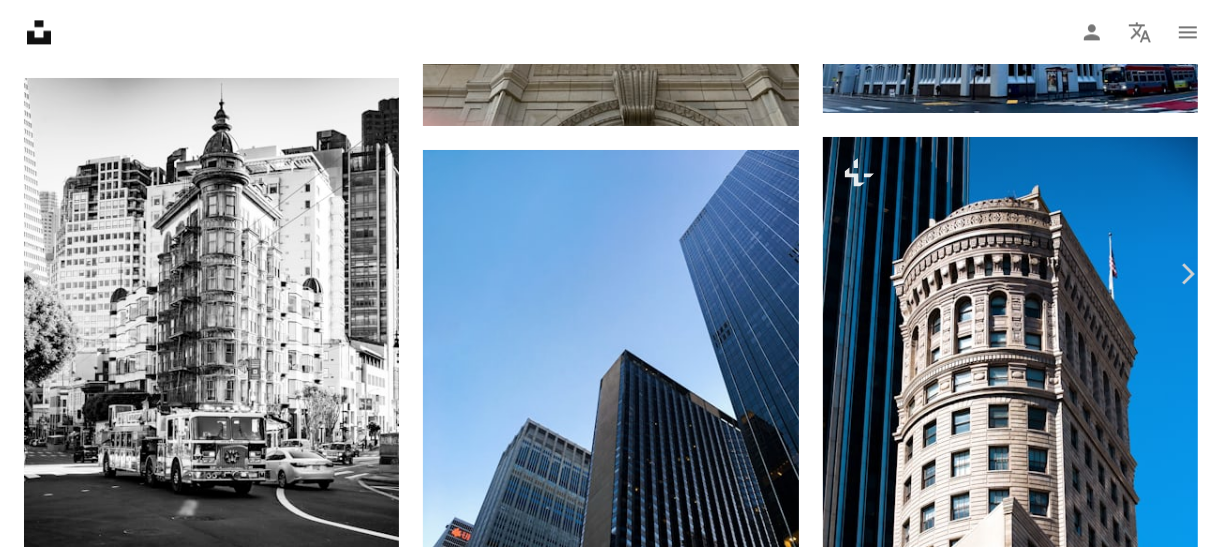 click on "A lock Download" at bounding box center (1061, 4742) 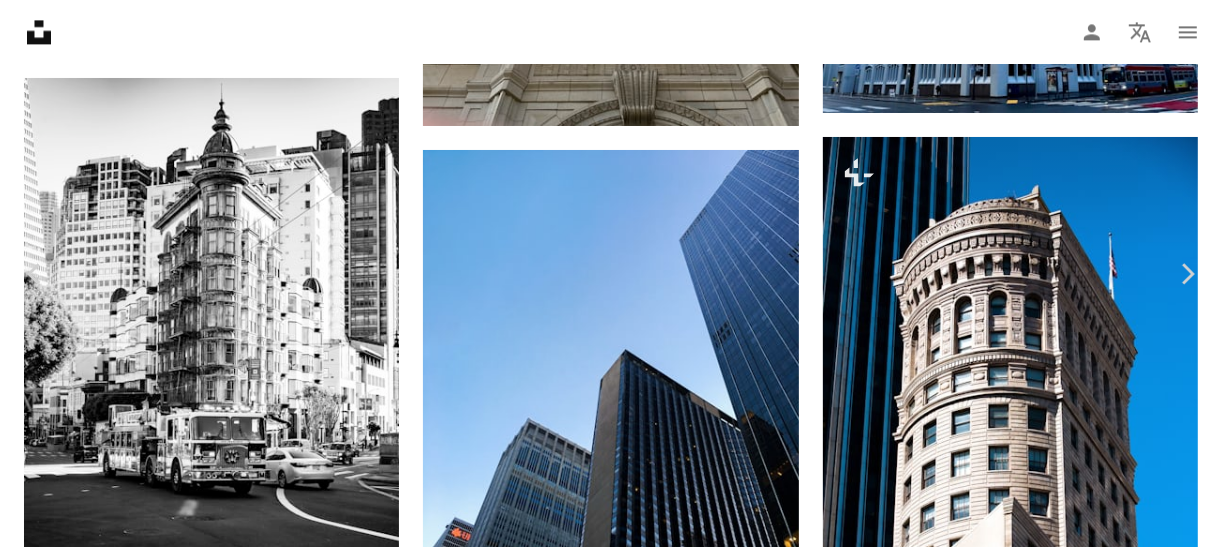 click on "An X shape" at bounding box center (20, 20) 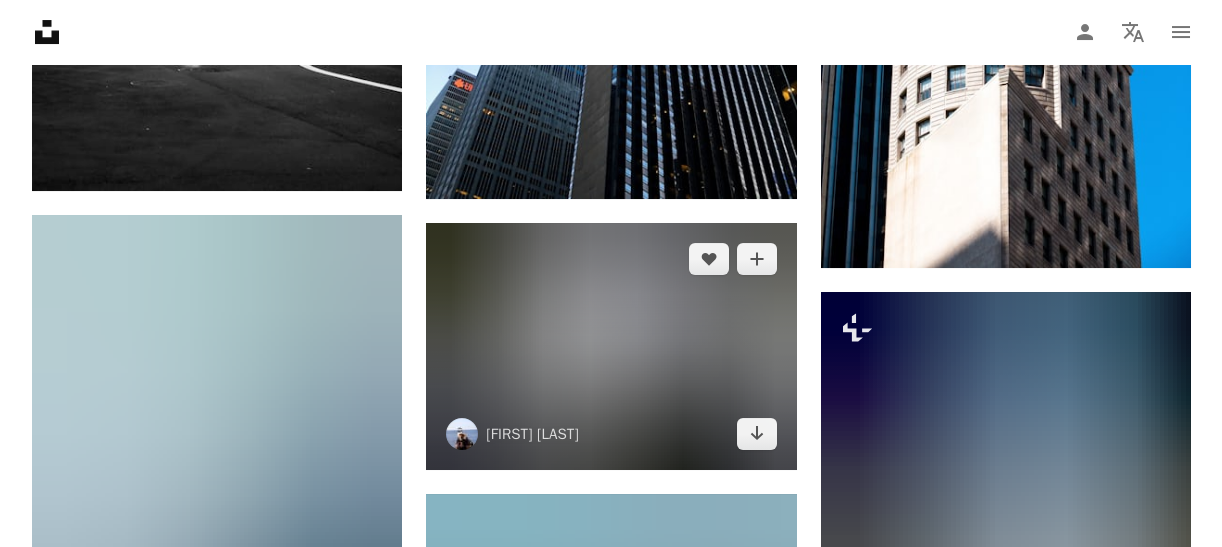 scroll, scrollTop: 3800, scrollLeft: 0, axis: vertical 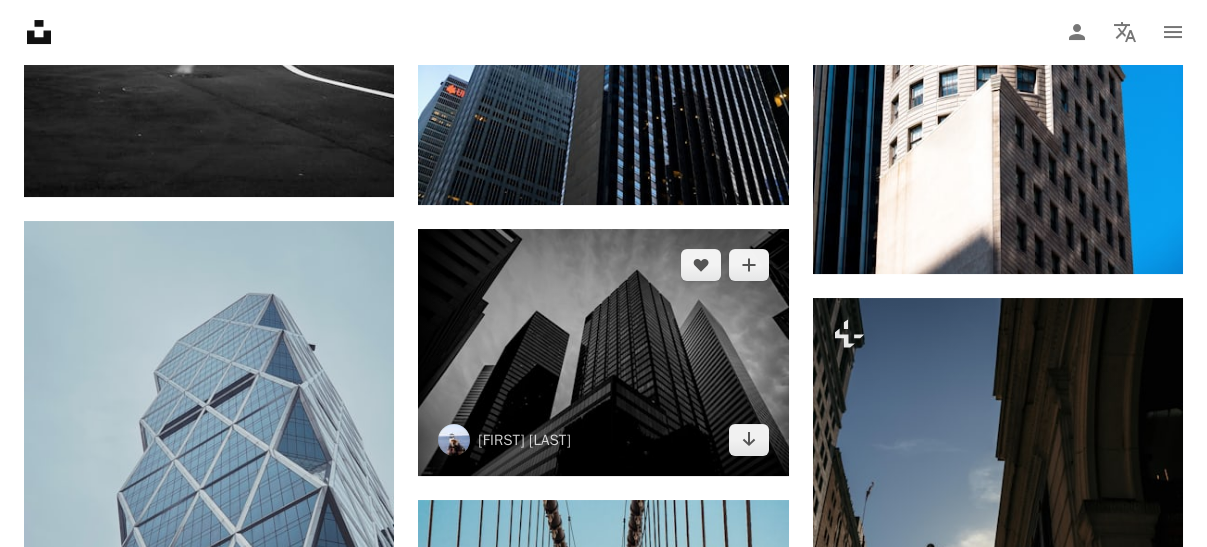 click at bounding box center [603, 352] 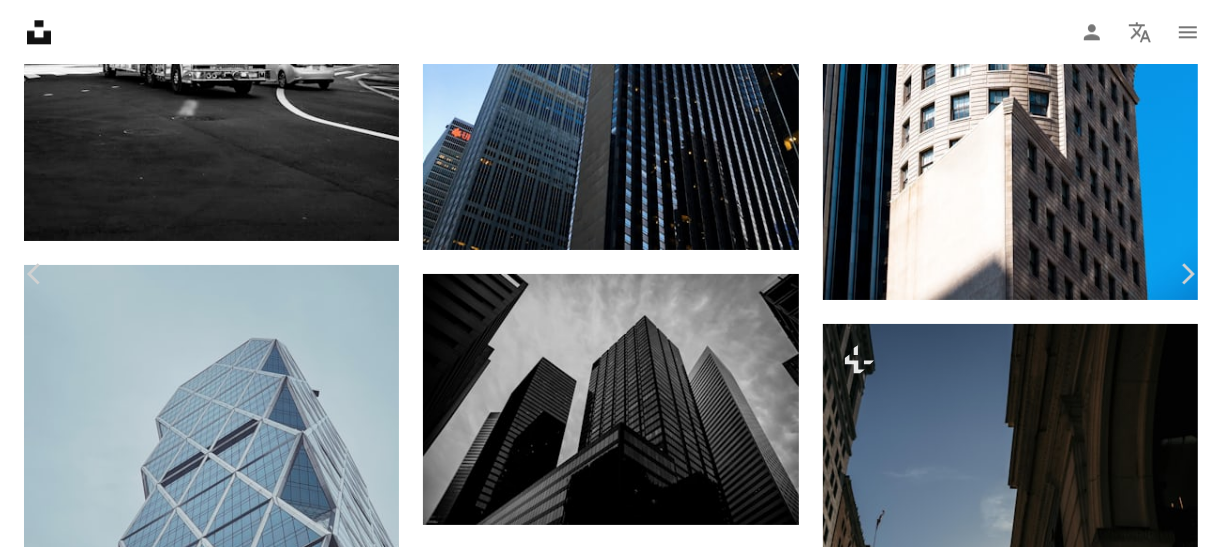 click on "Chevron down" 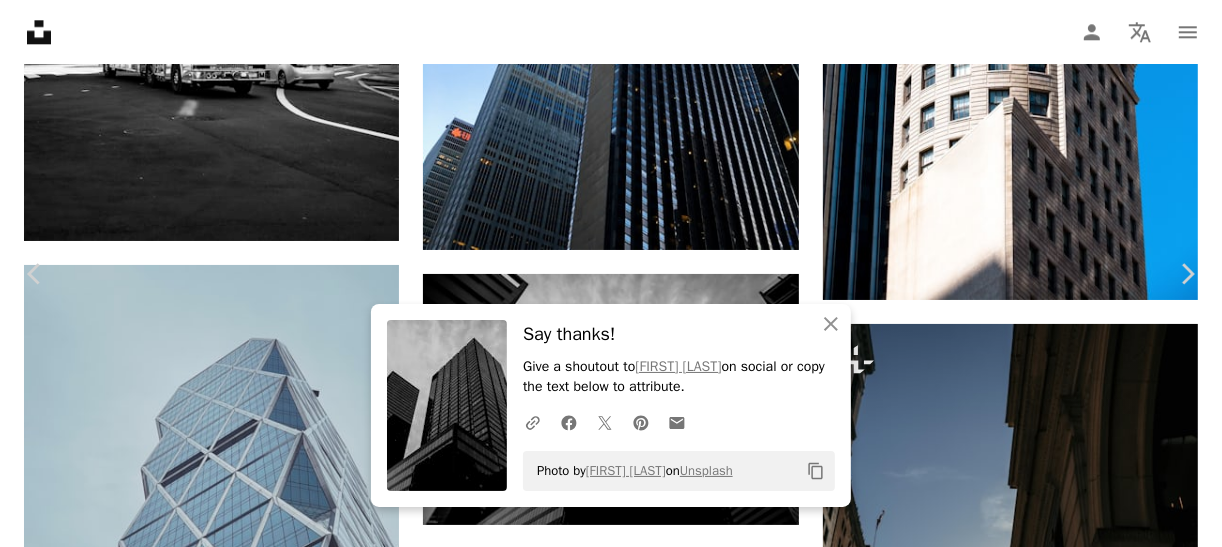 click at bounding box center (604, 4673) 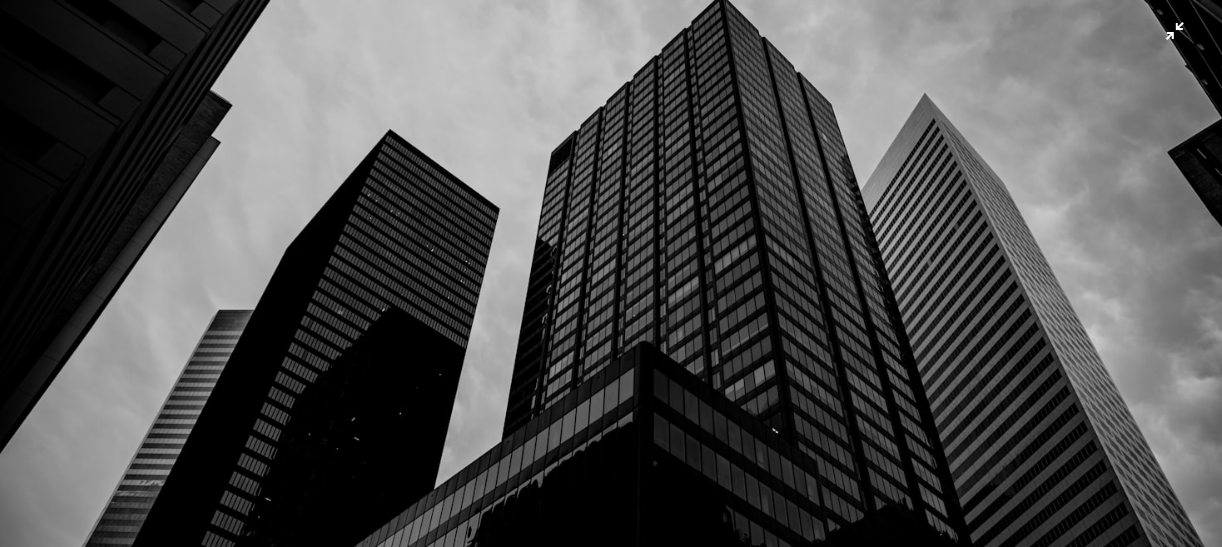 scroll, scrollTop: 0, scrollLeft: 0, axis: both 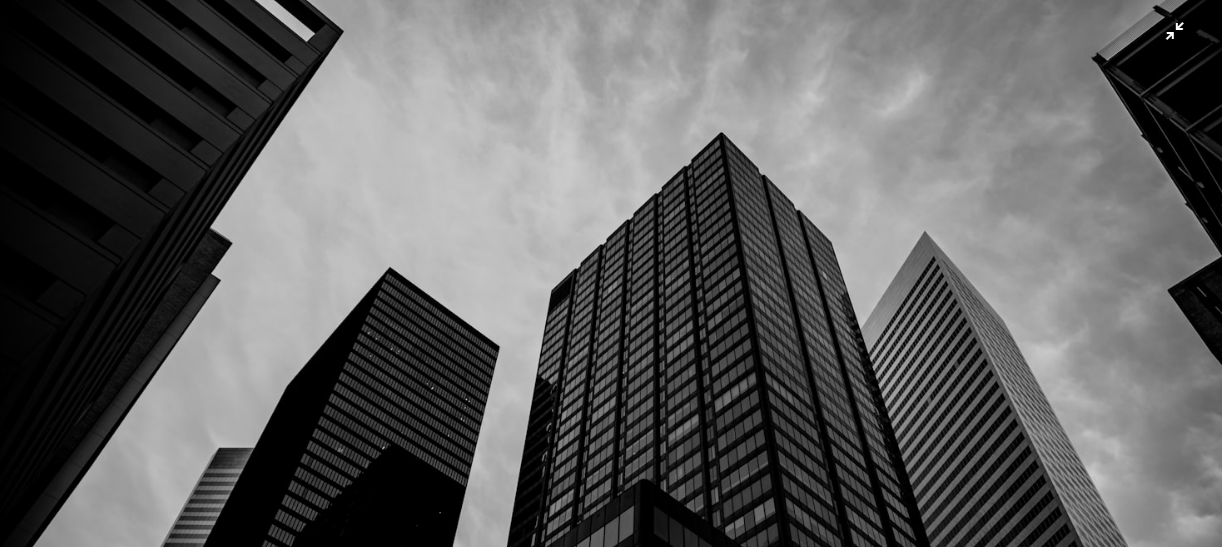 click at bounding box center (611, 407) 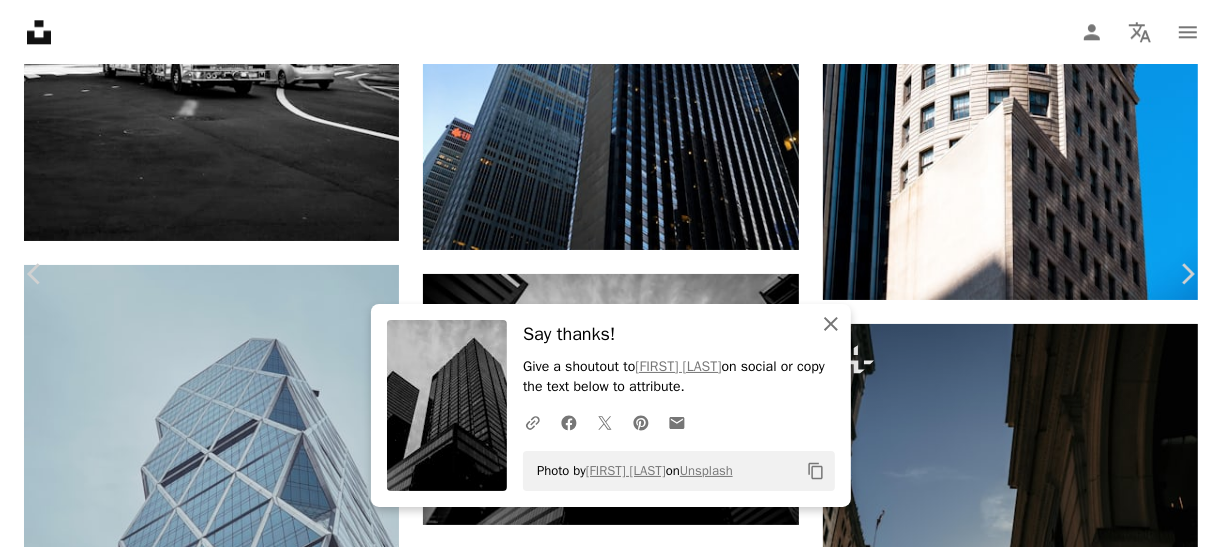 click 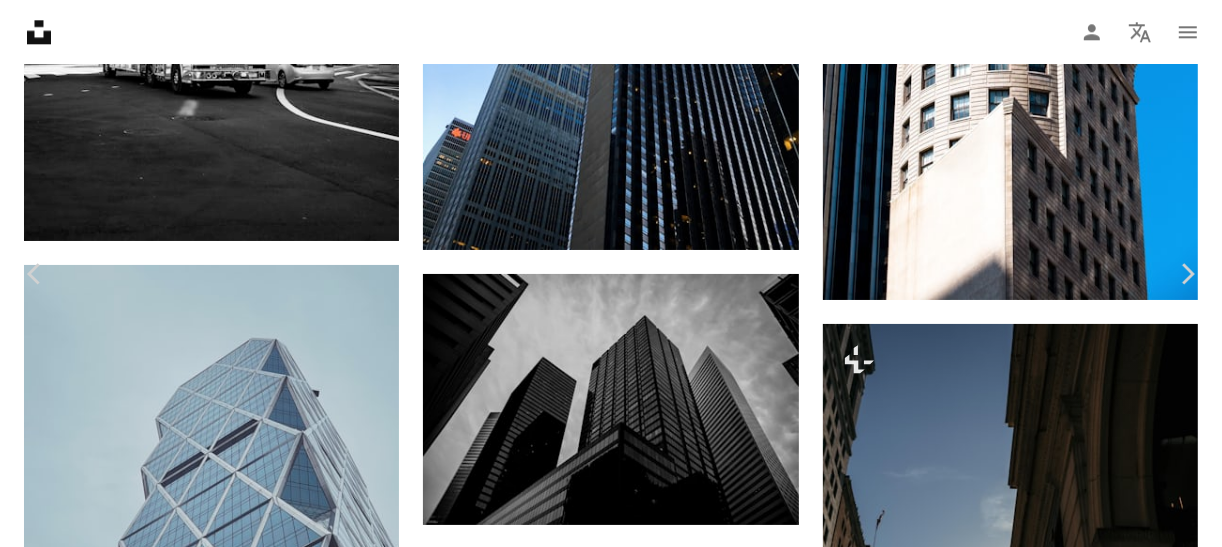 scroll, scrollTop: 1288, scrollLeft: 0, axis: vertical 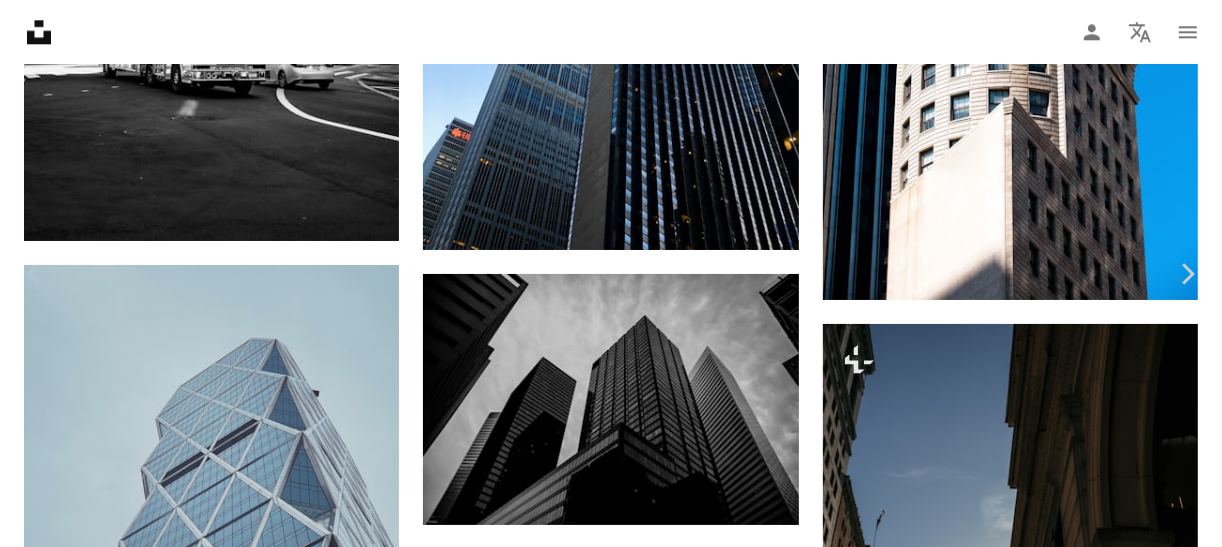 click on "Chevron down" 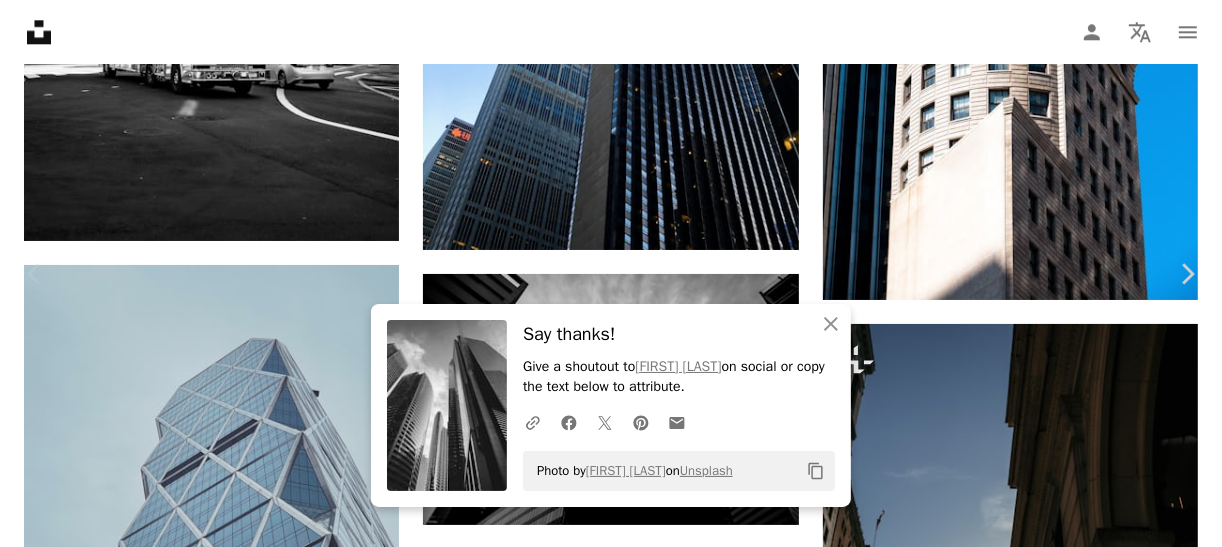 click on "An X shape Close Say thanks! Give a shoutout to  [FIRST] [LAST]  on social or copy the text below to attribute. A URL sharing icon (chains) Facebook icon X (formerly Twitter) icon Pinterest icon An envelope Photo by  [FIRST] [LAST]  on  Unsplash
Copy content" at bounding box center [611, 405] 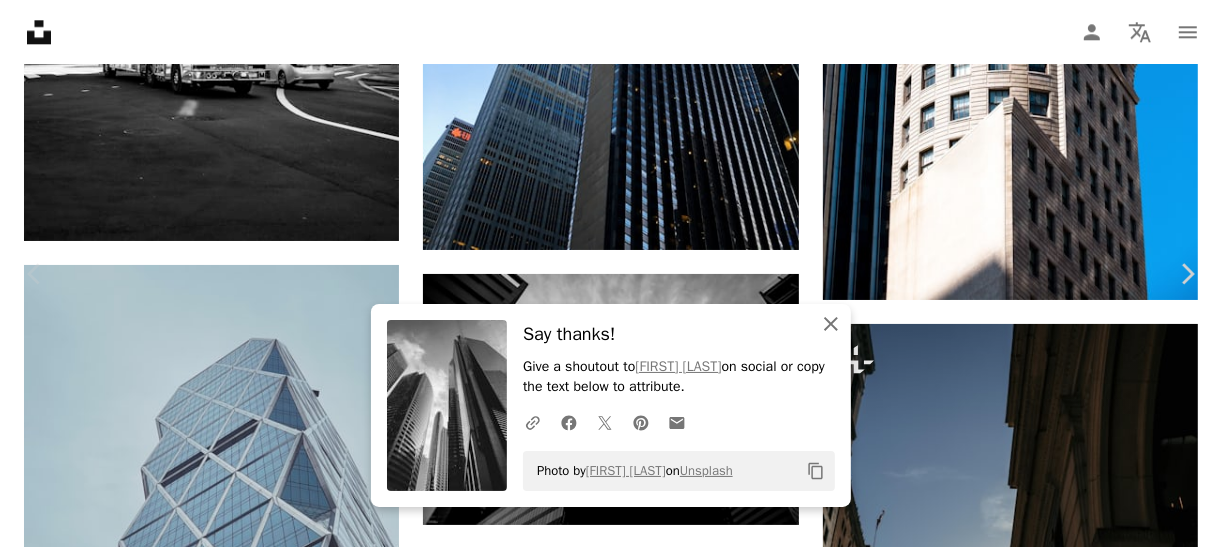 click on "An X shape" 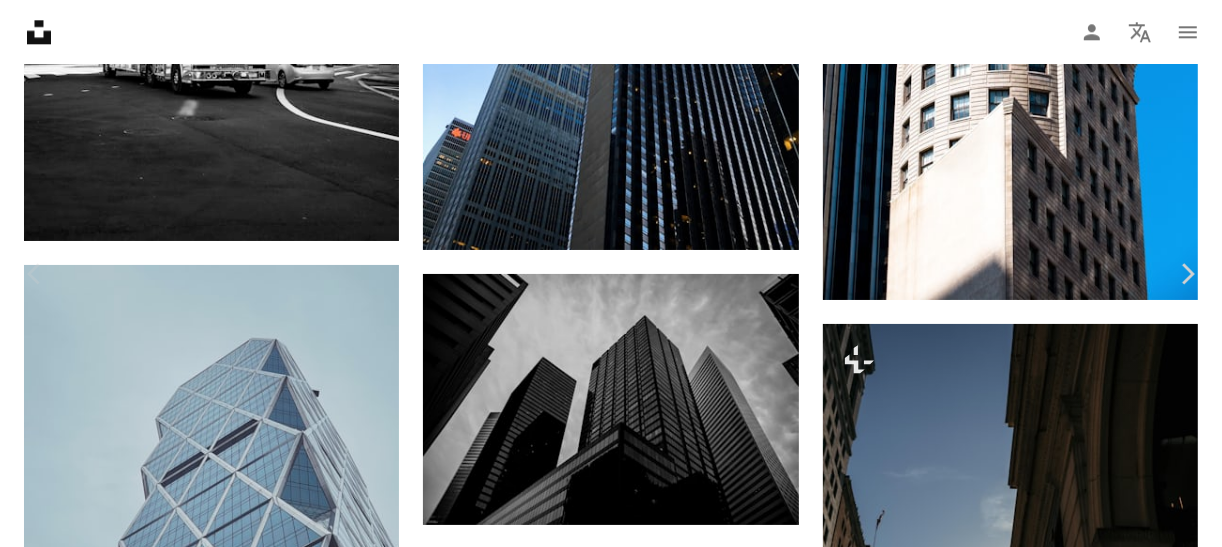 click on "[FIRST] [LAST] [INITIAL] A heart A plus sign Download free Chevron down" at bounding box center [603, 4342] 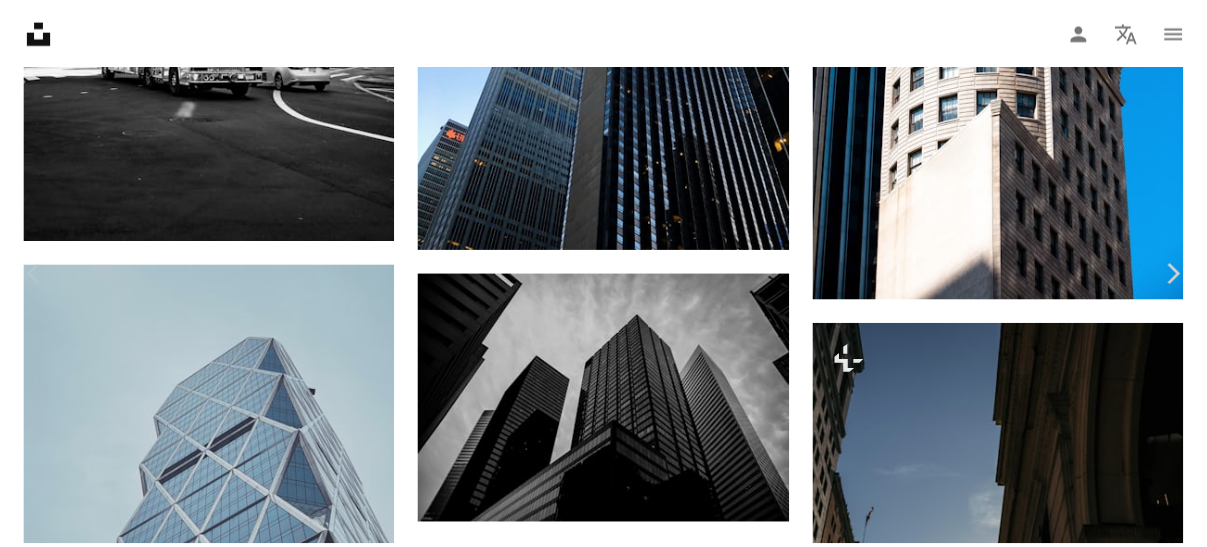 scroll, scrollTop: 0, scrollLeft: 0, axis: both 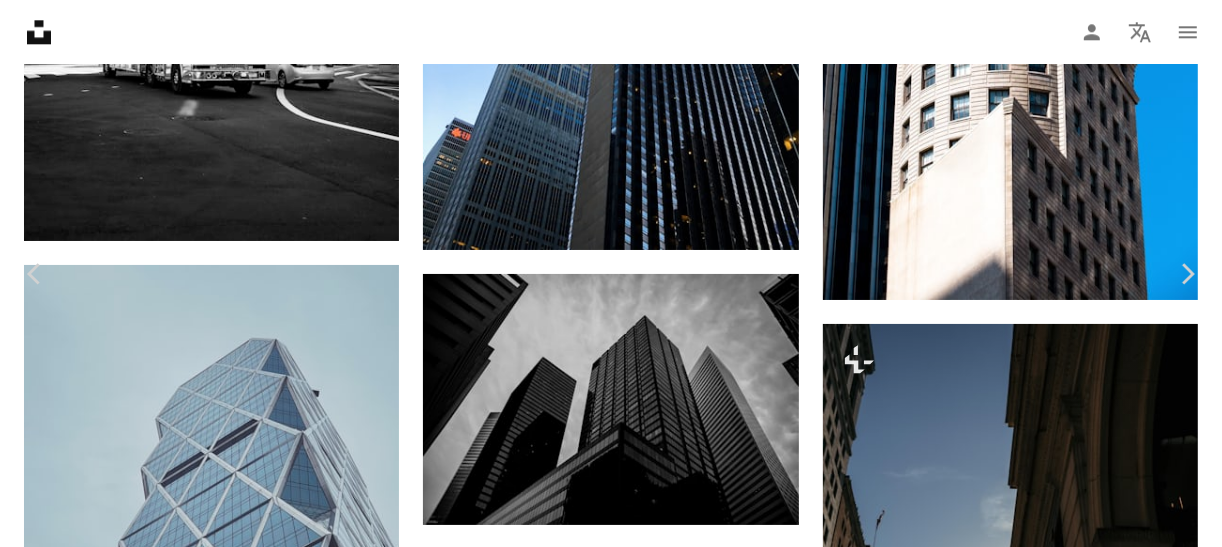 click on "Chevron down" 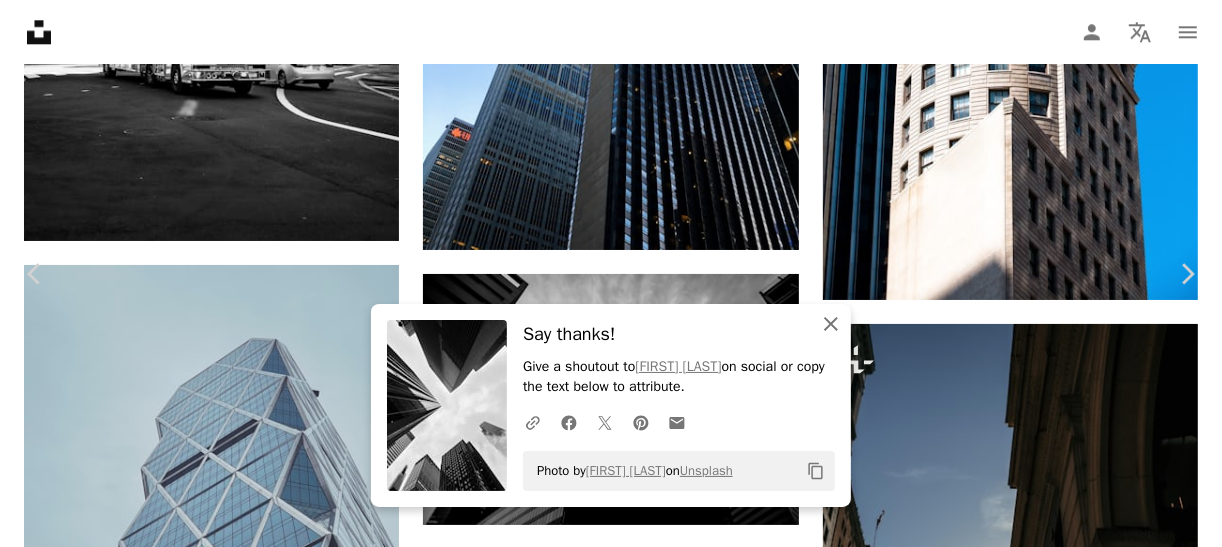 click on "An X shape" 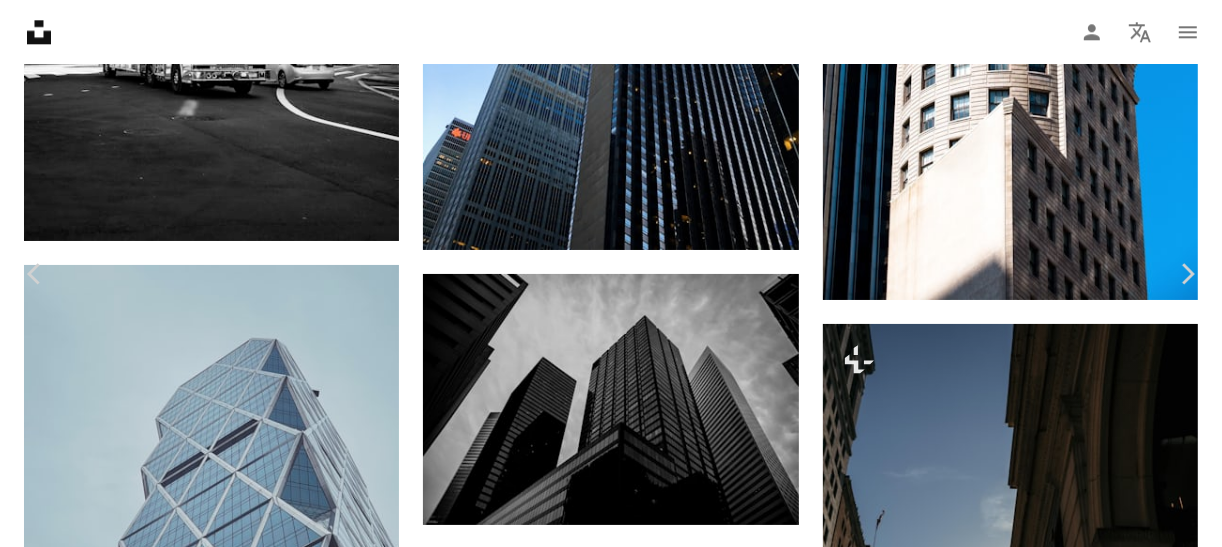 click on "[FIRST] [LAST] Available for hire A checkmark inside of a circle A heart A plus sign Download free Chevron down" at bounding box center [603, 4342] 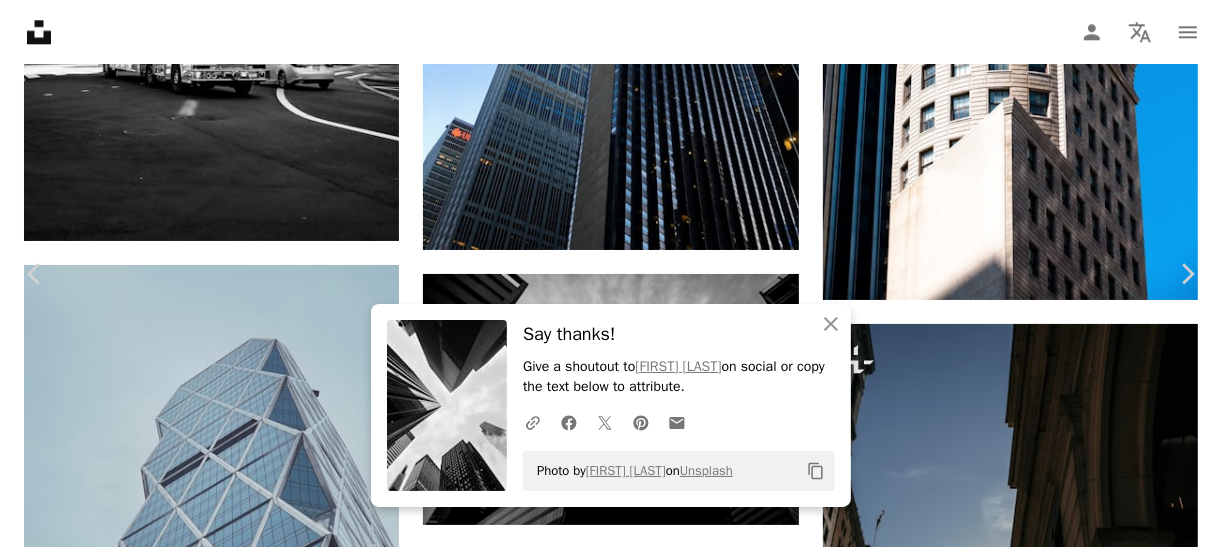 click on "Zoom in" at bounding box center [603, 4673] 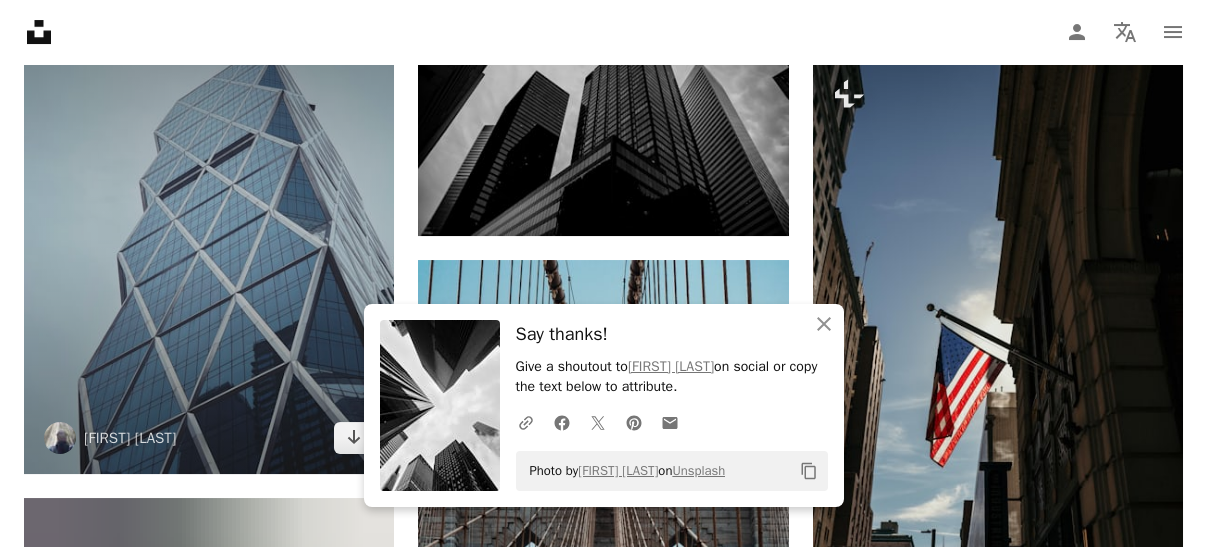 scroll, scrollTop: 4100, scrollLeft: 0, axis: vertical 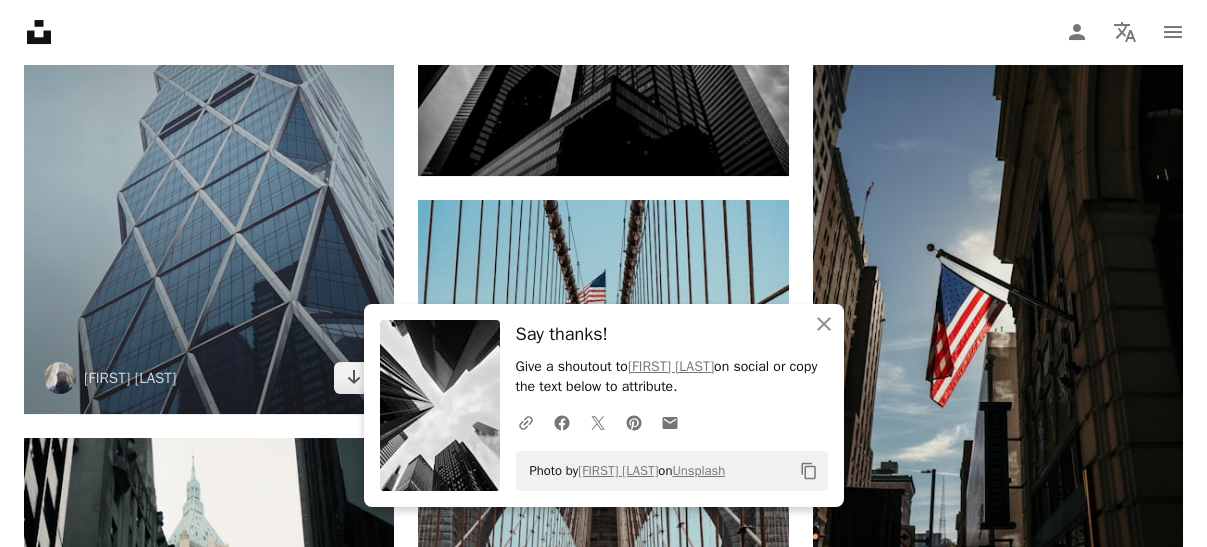click at bounding box center (209, 167) 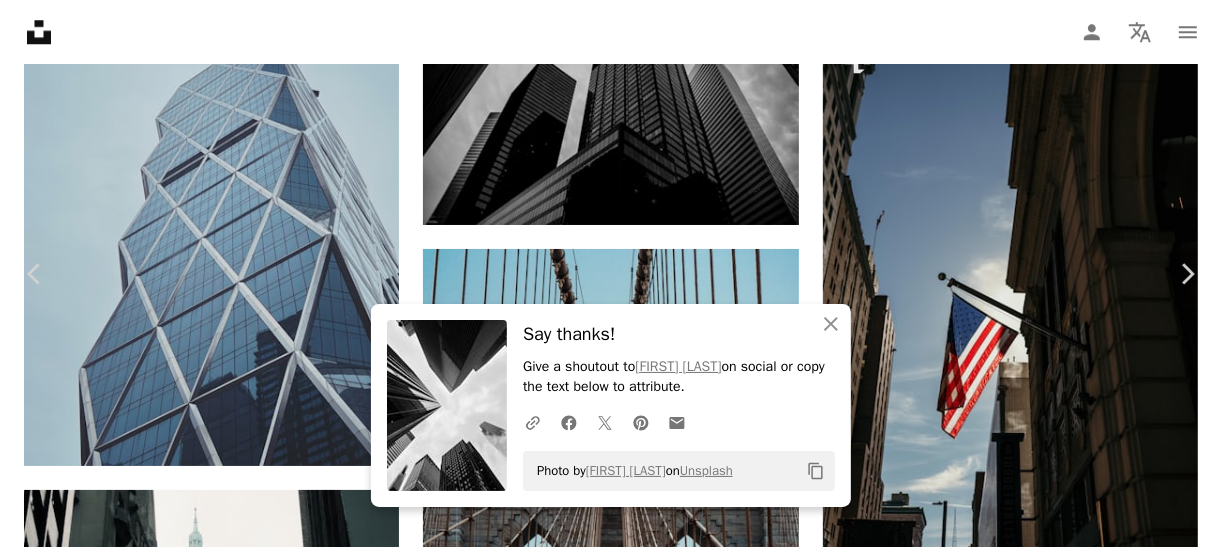 click 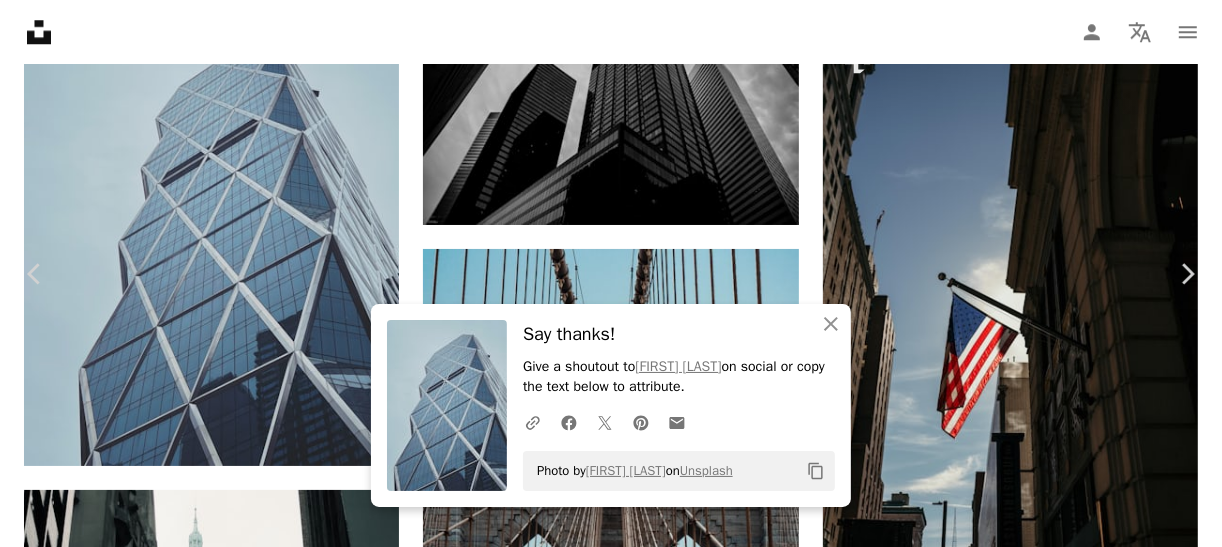 click on "Zoom in" at bounding box center [603, 4373] 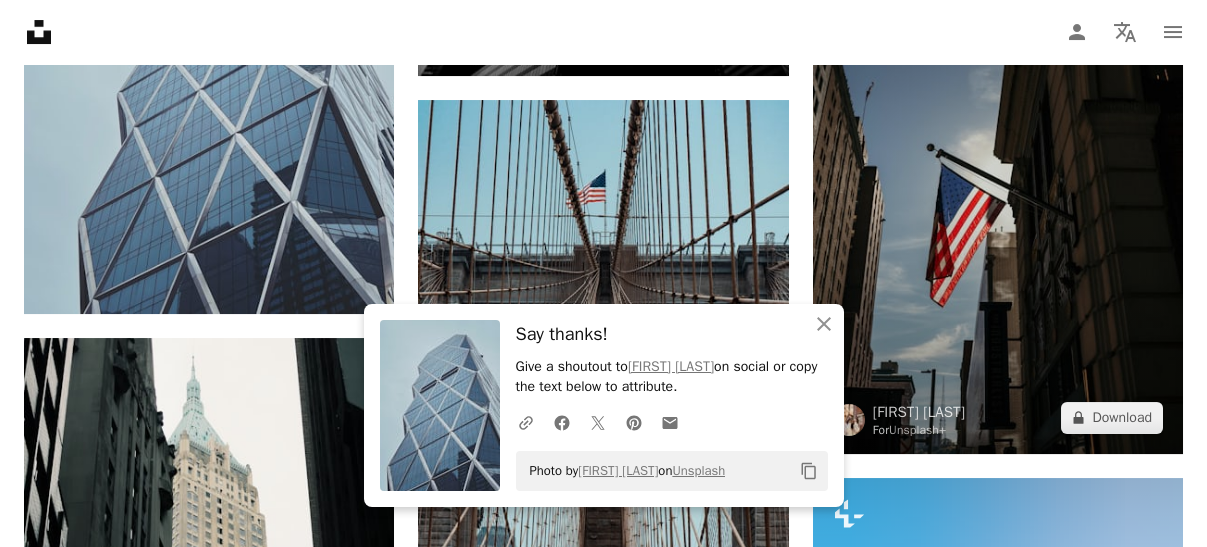 scroll, scrollTop: 4000, scrollLeft: 0, axis: vertical 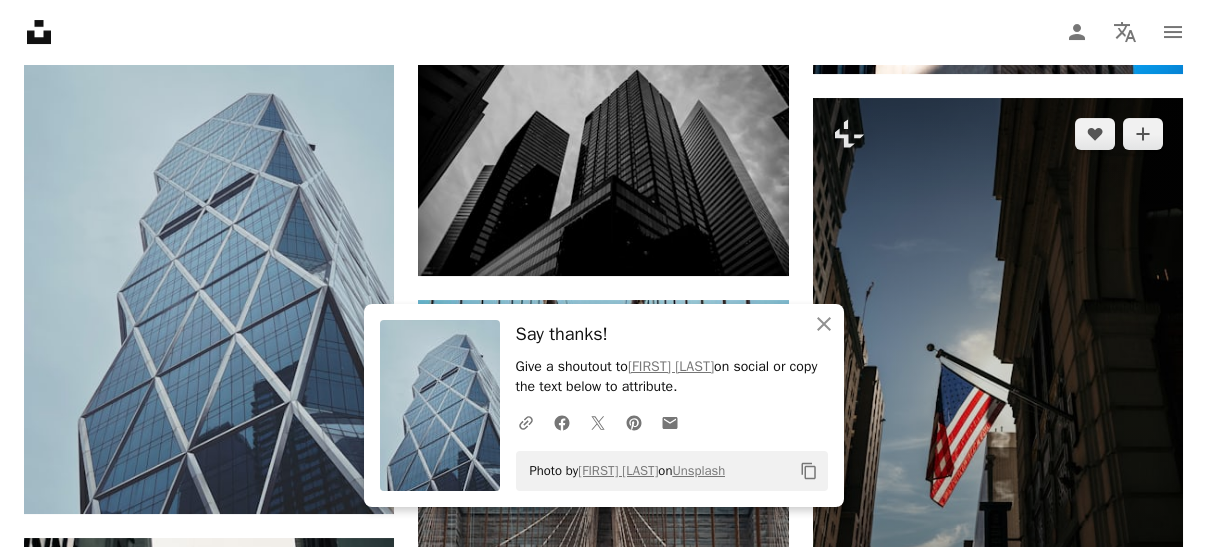 click at bounding box center [998, 376] 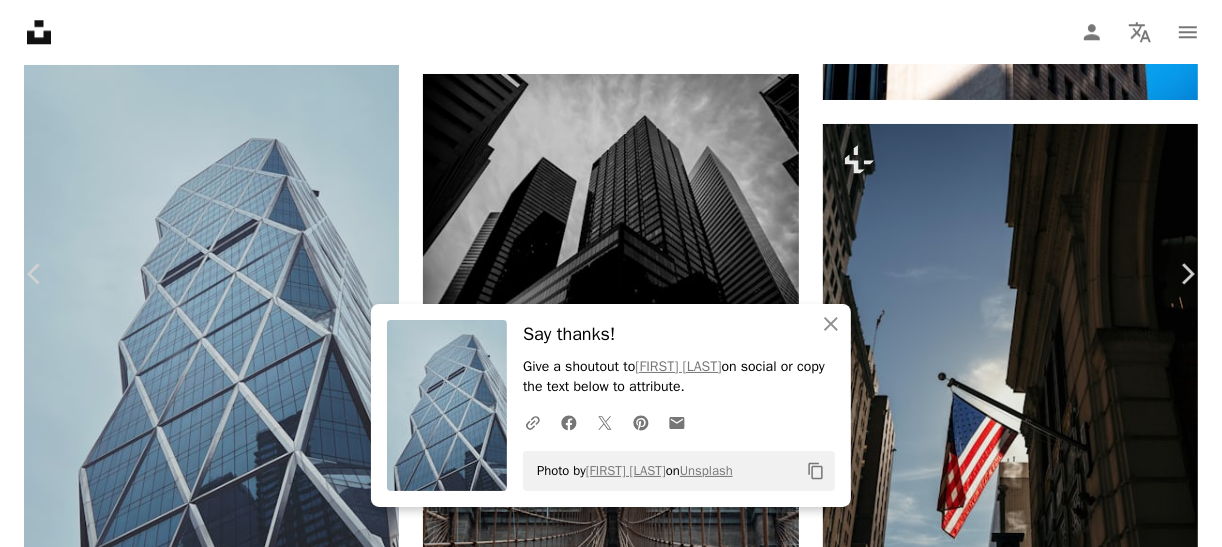 click on "An X shape" at bounding box center [20, 20] 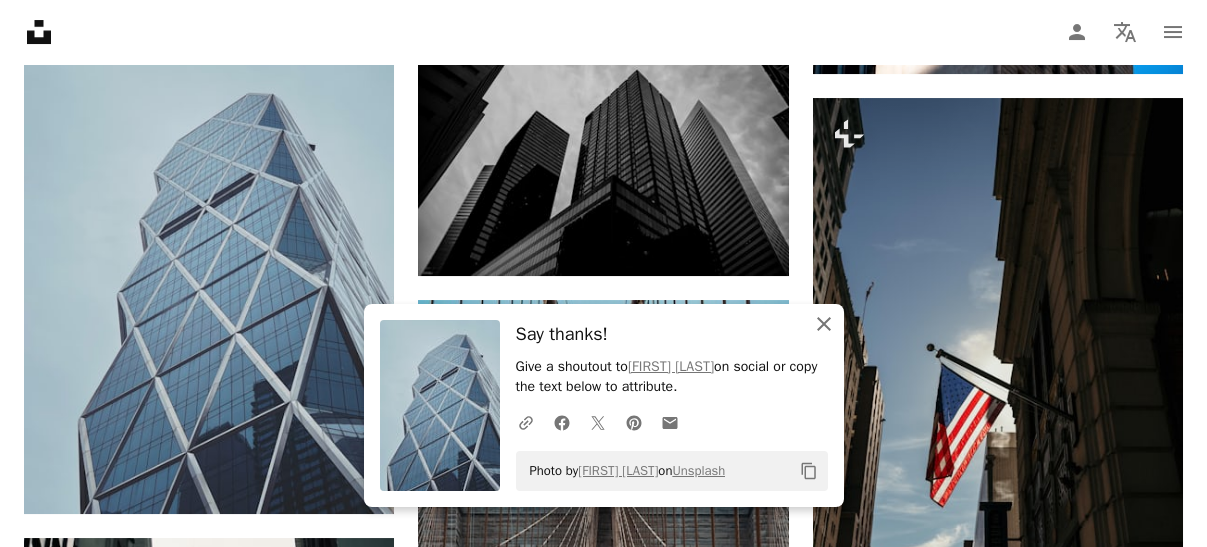 click 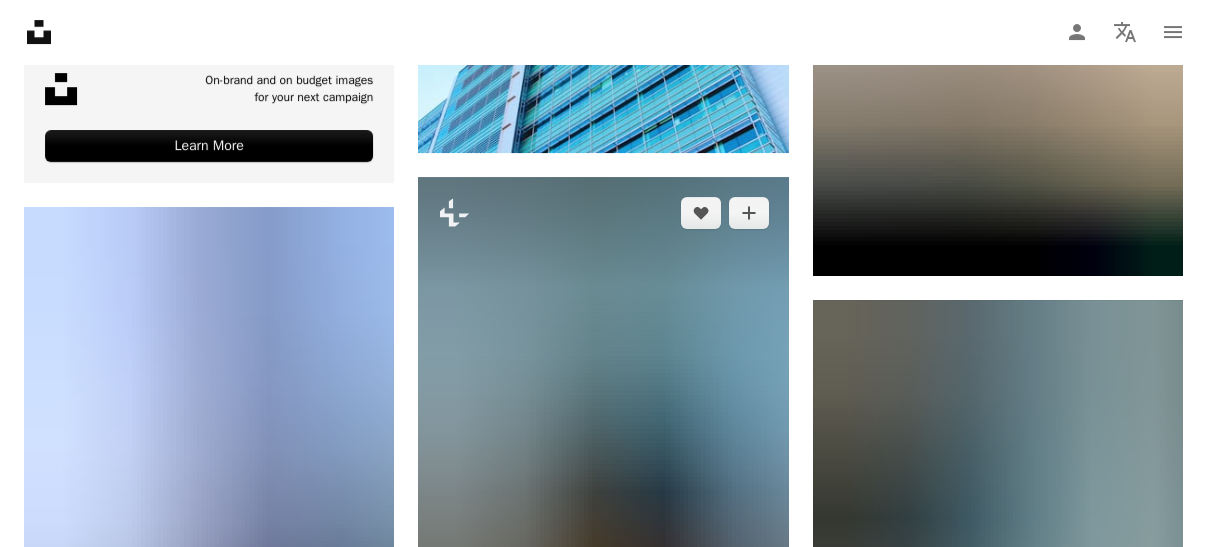 scroll, scrollTop: 5900, scrollLeft: 0, axis: vertical 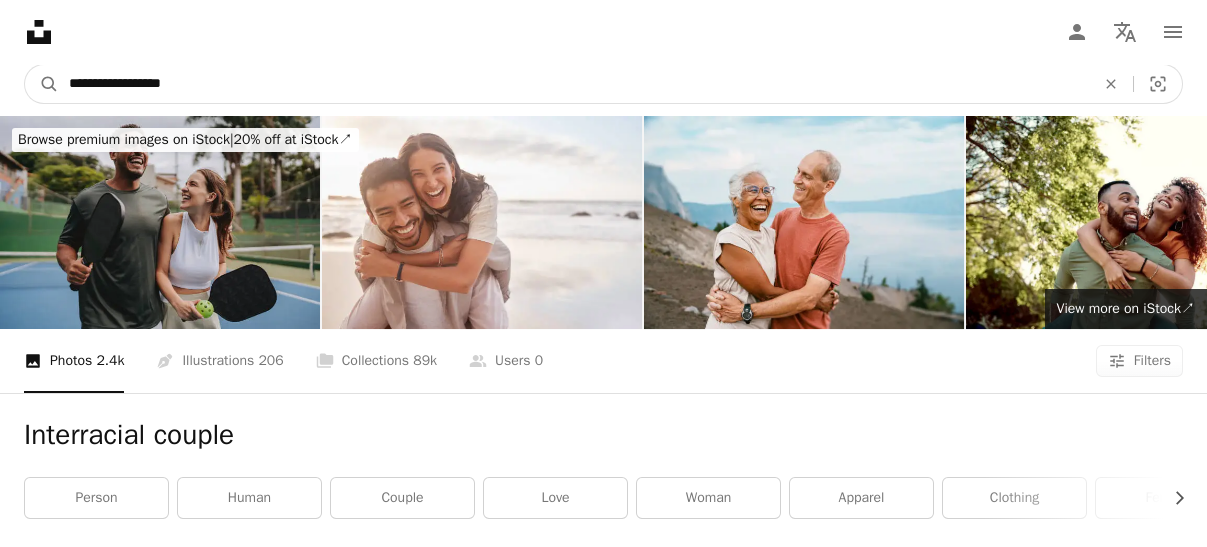 drag, startPoint x: 1117, startPoint y: 85, endPoint x: 874, endPoint y: 100, distance: 243.46252 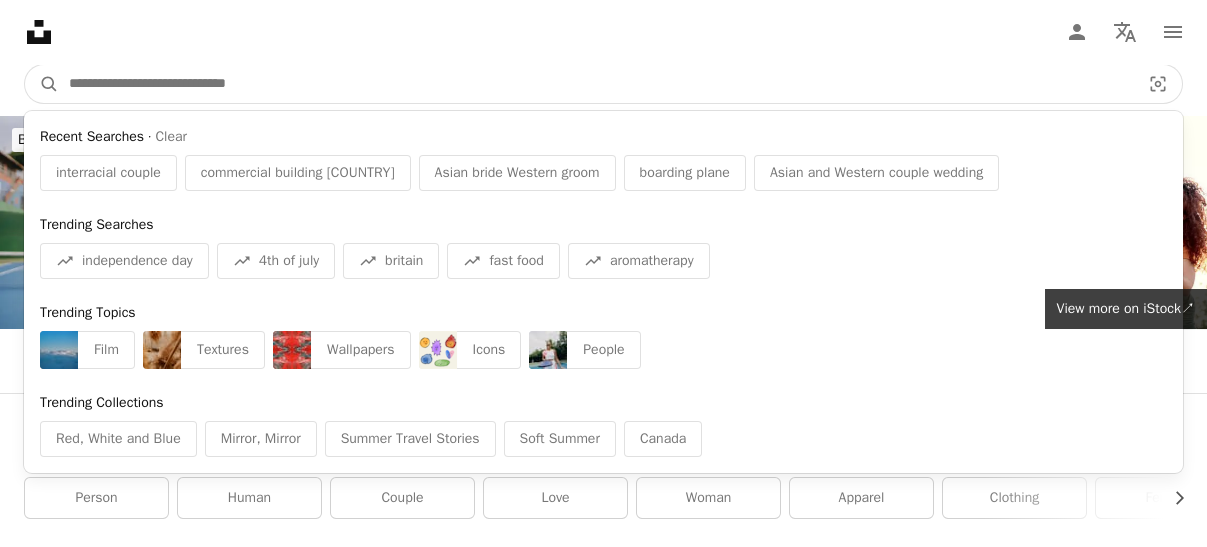 click at bounding box center (596, 84) 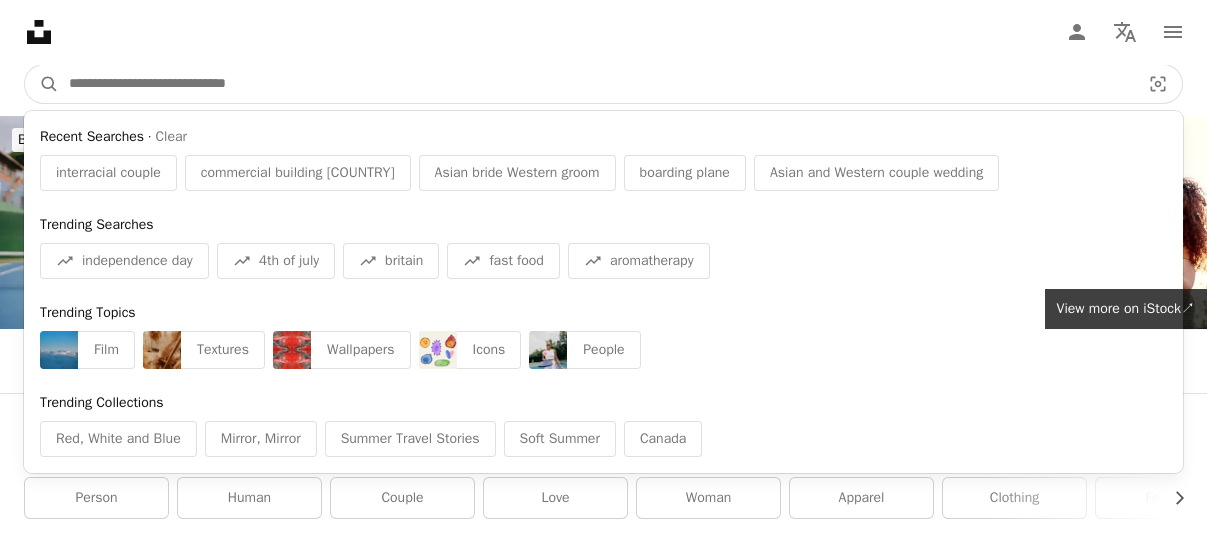 paste on "**********" 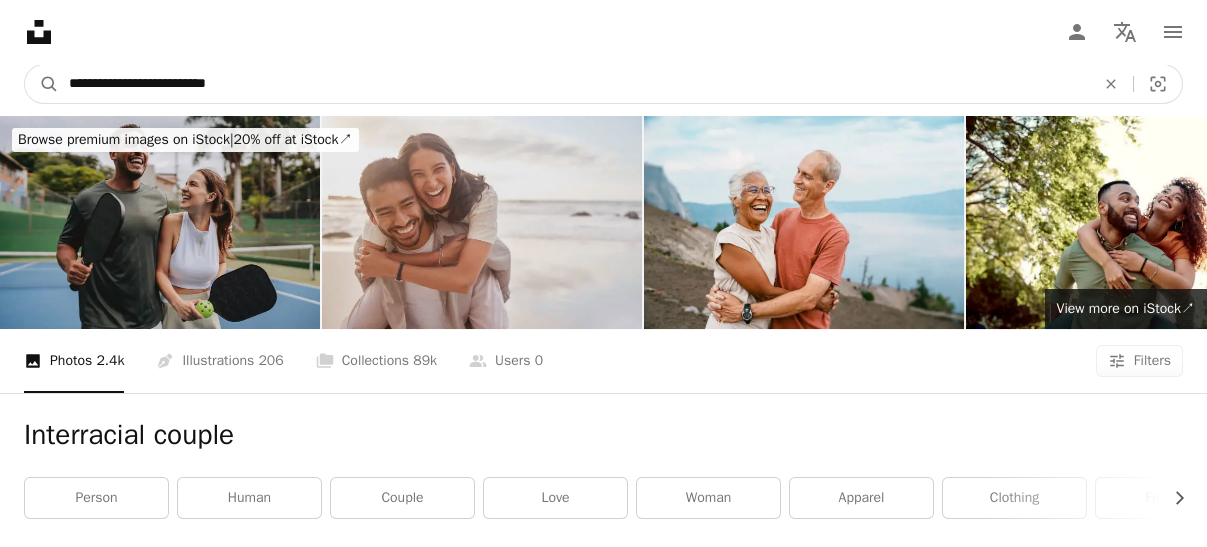 click on "A magnifying glass" at bounding box center [42, 84] 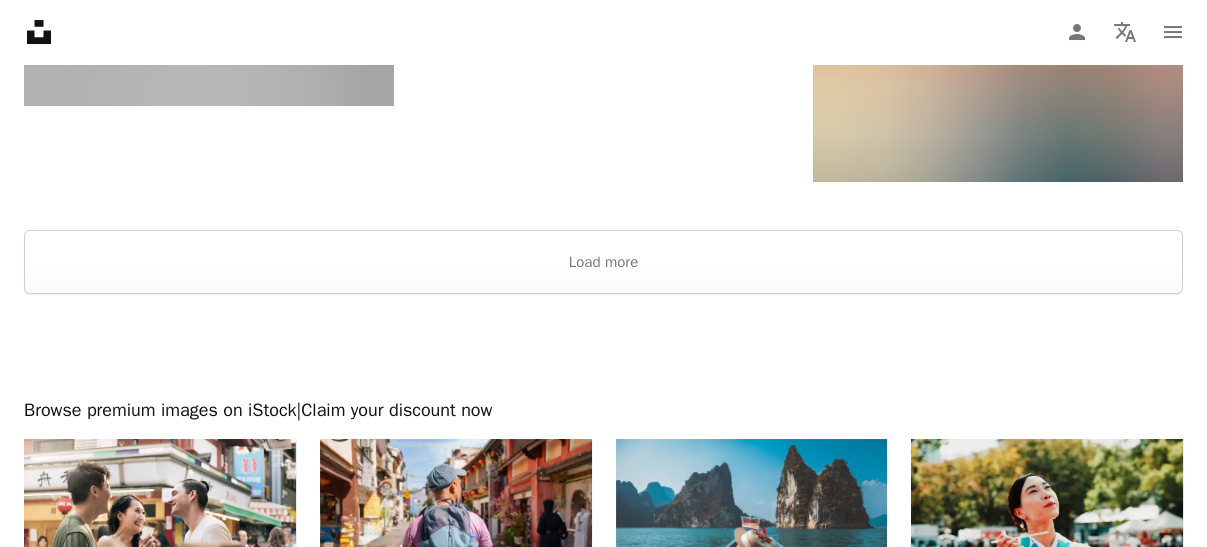 scroll, scrollTop: 3100, scrollLeft: 0, axis: vertical 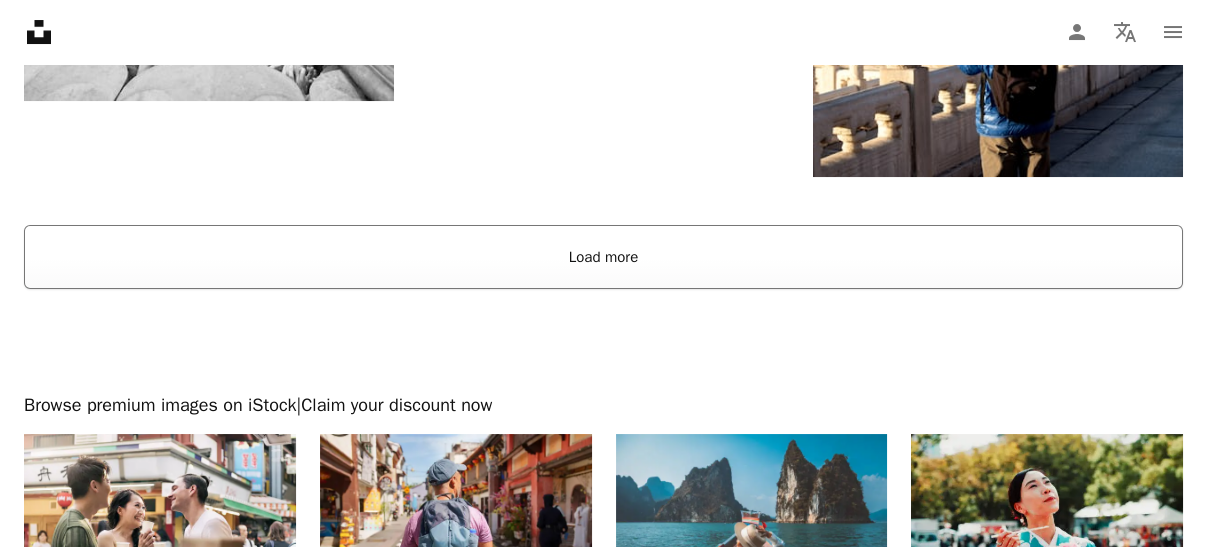 click on "Load more" at bounding box center (603, 257) 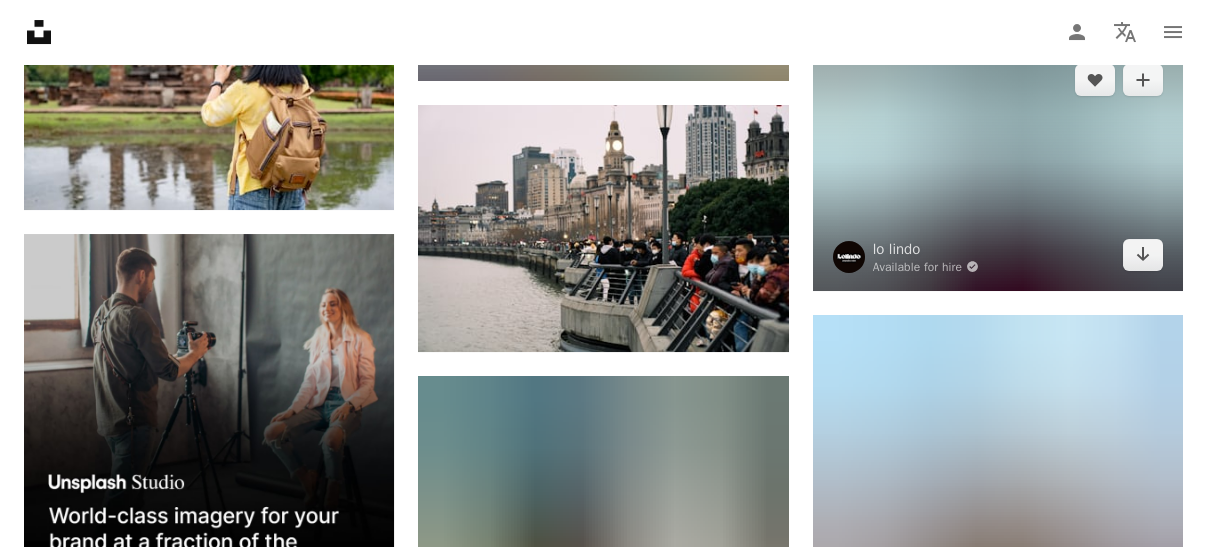 scroll, scrollTop: 3800, scrollLeft: 0, axis: vertical 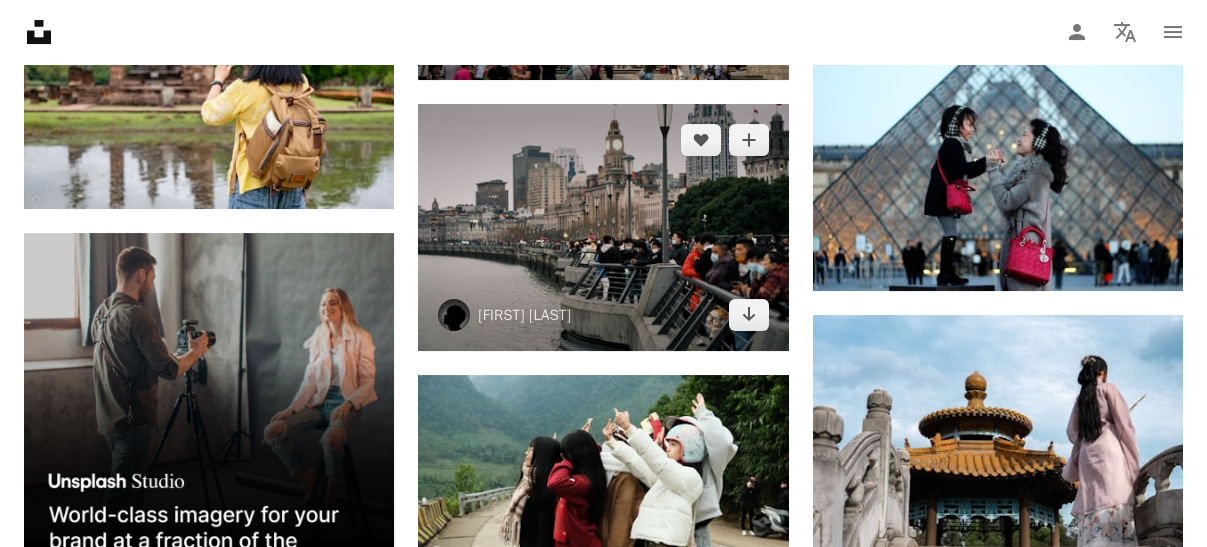 click at bounding box center (603, 227) 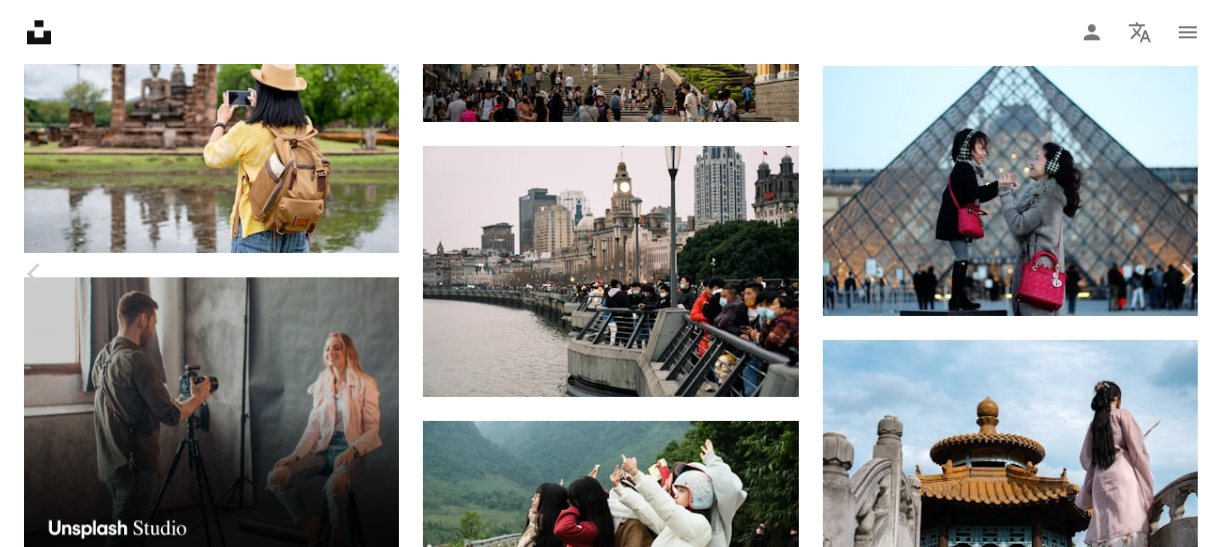 drag, startPoint x: 22, startPoint y: 13, endPoint x: 50, endPoint y: 14, distance: 28.01785 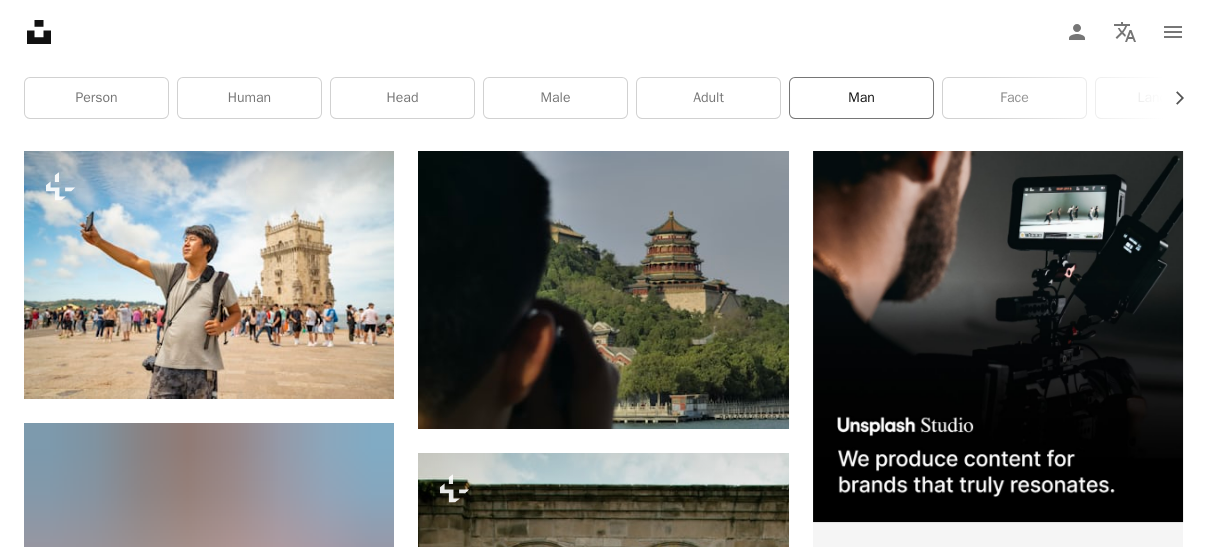 scroll, scrollTop: 0, scrollLeft: 0, axis: both 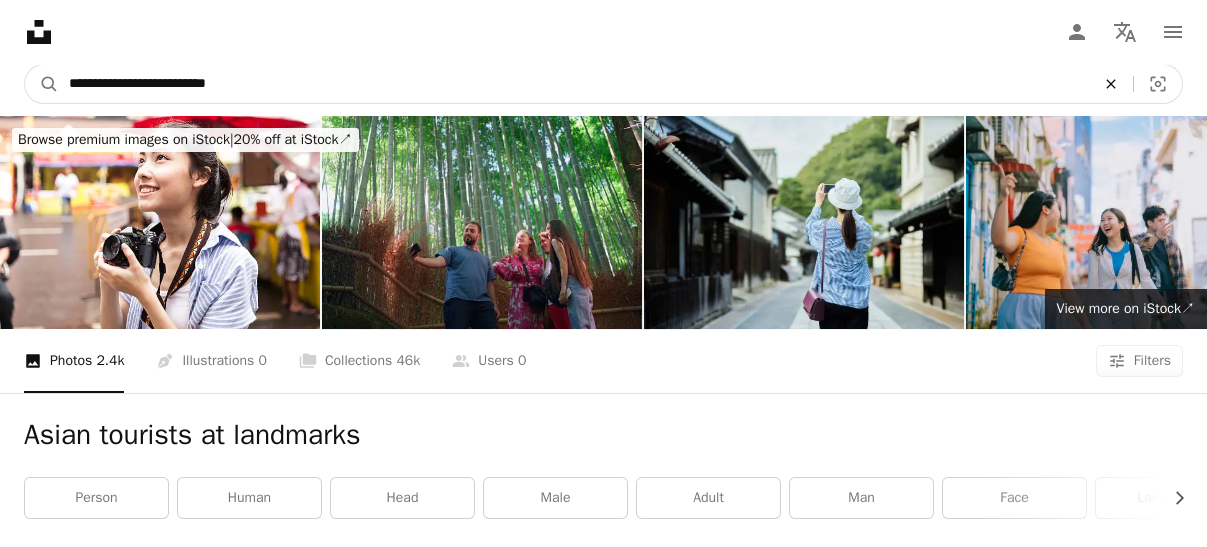 click 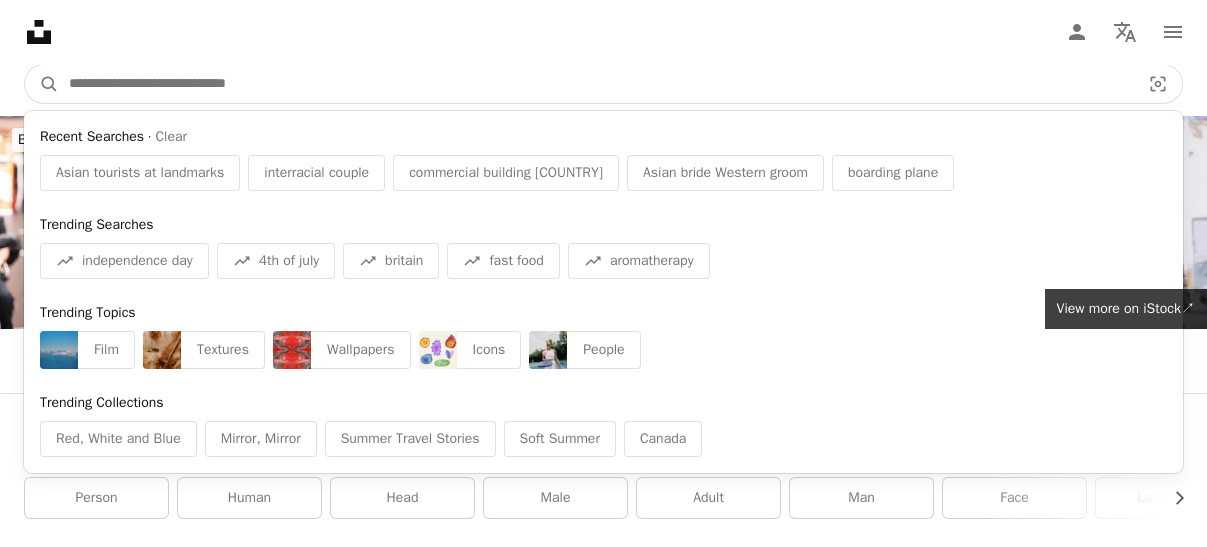 click at bounding box center (596, 84) 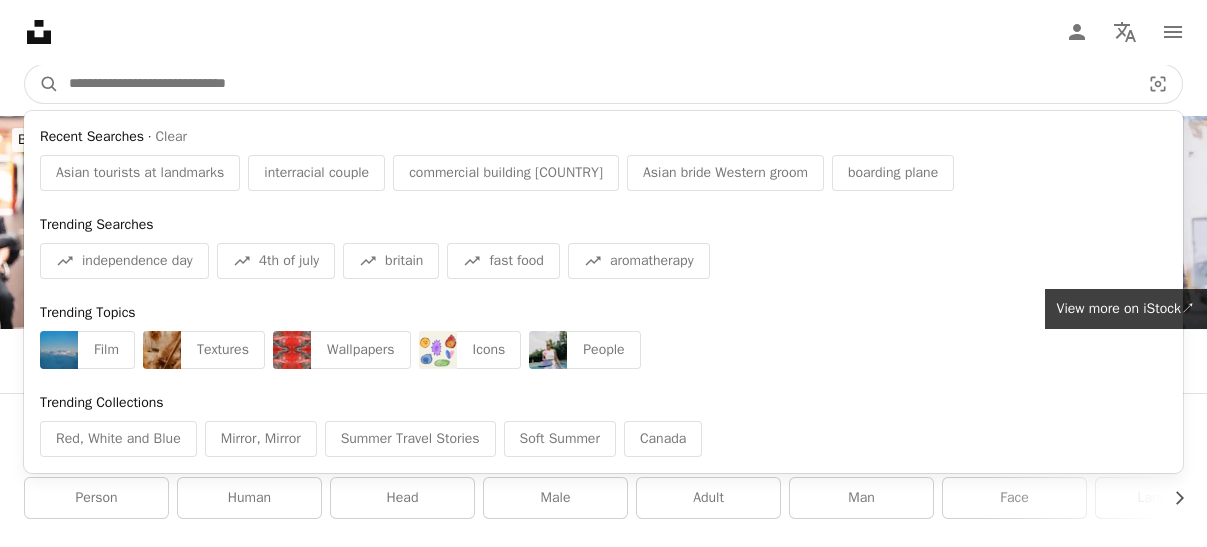 paste on "**********" 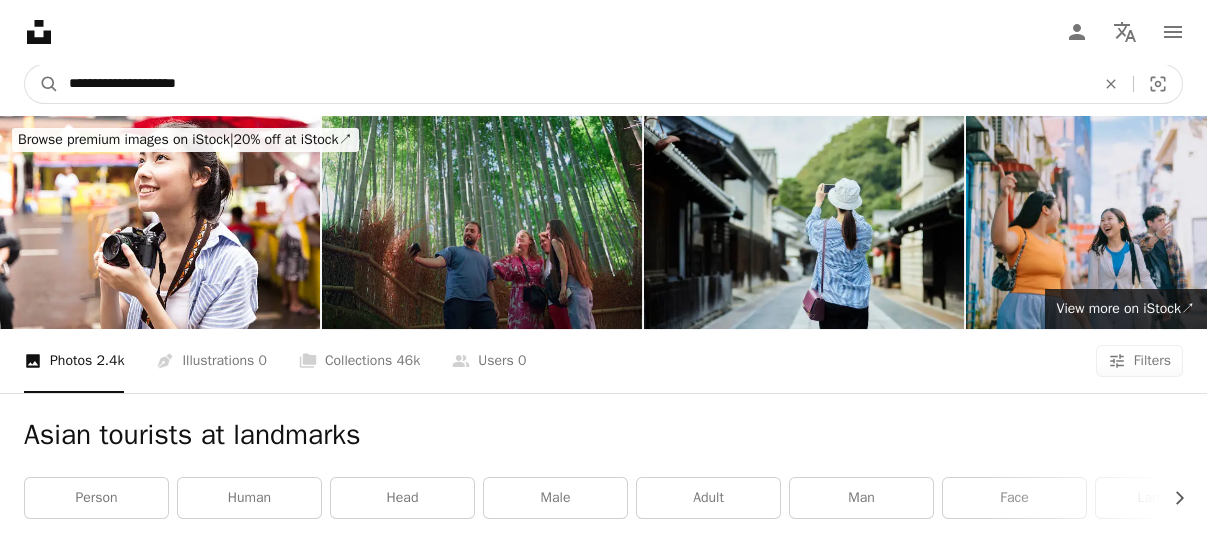 click on "A magnifying glass" at bounding box center (42, 84) 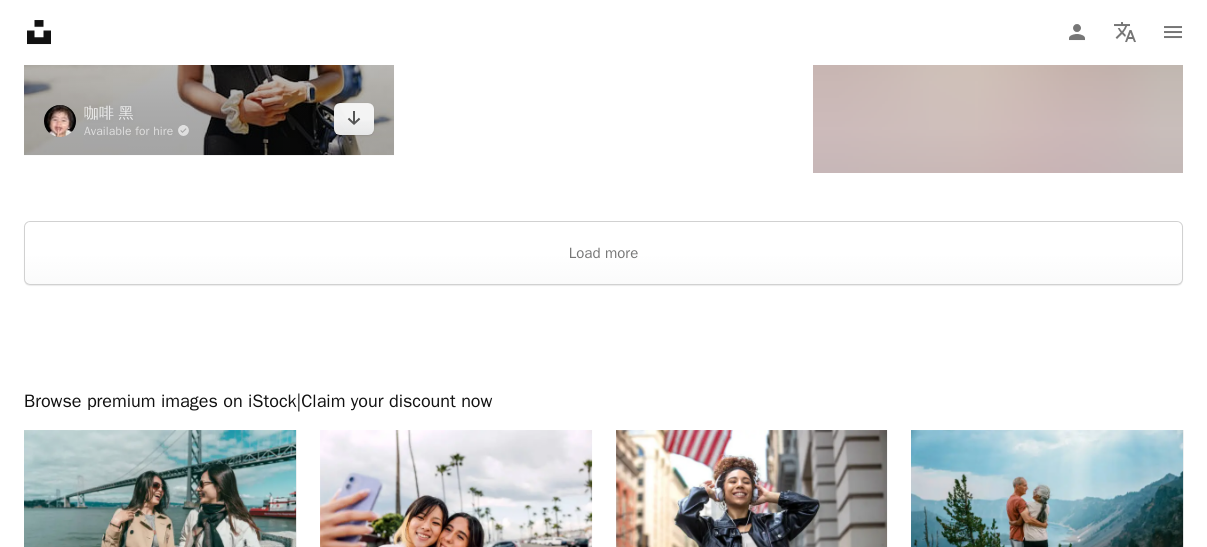 scroll, scrollTop: 2900, scrollLeft: 0, axis: vertical 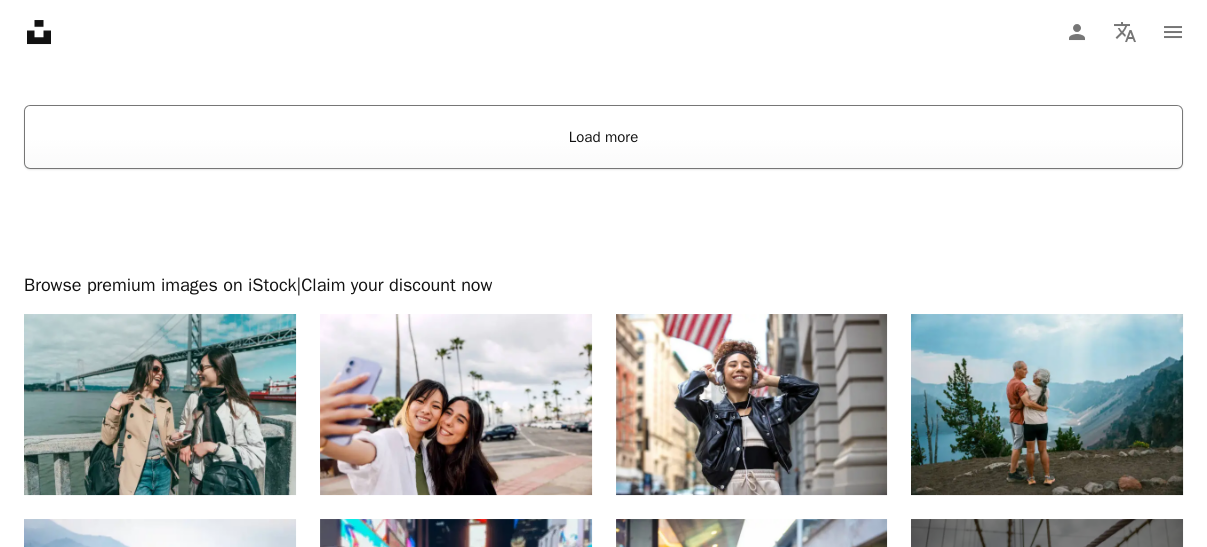 click on "Load more" at bounding box center [603, 137] 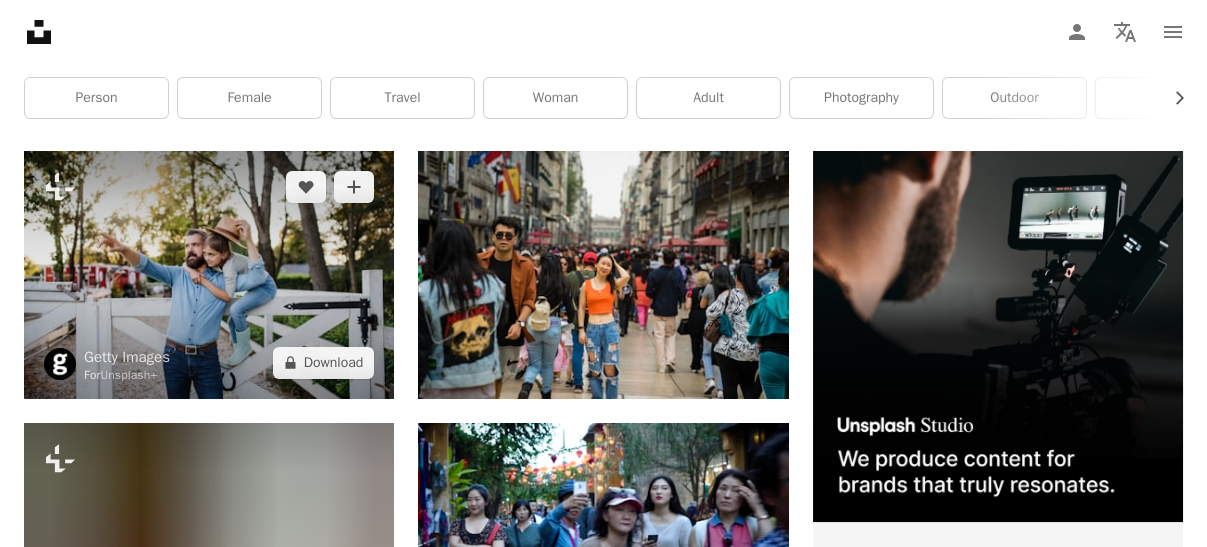 scroll, scrollTop: 0, scrollLeft: 0, axis: both 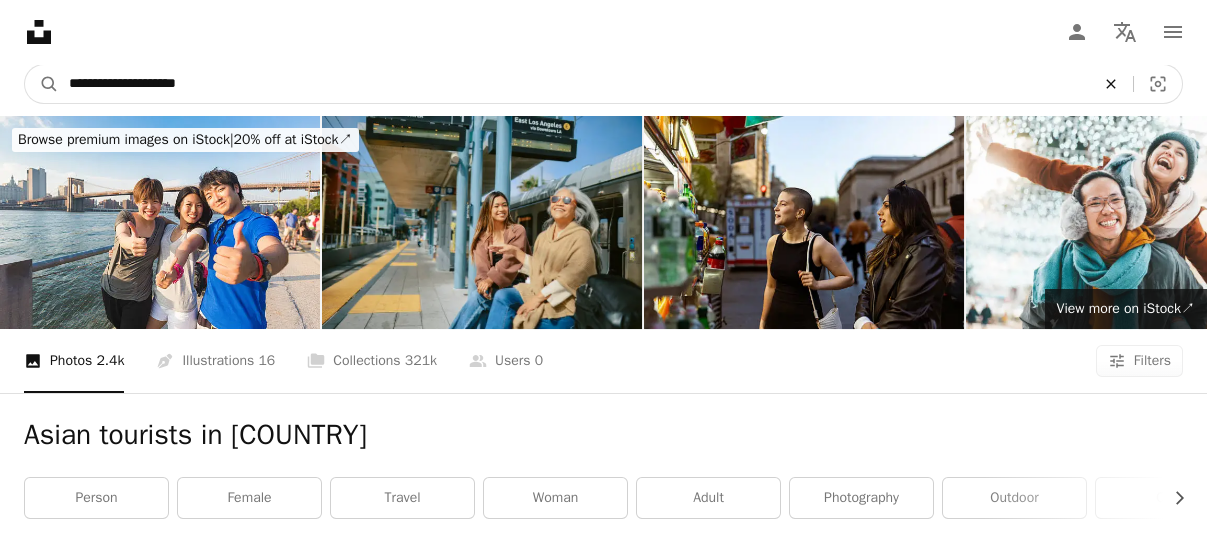 click on "An X shape" 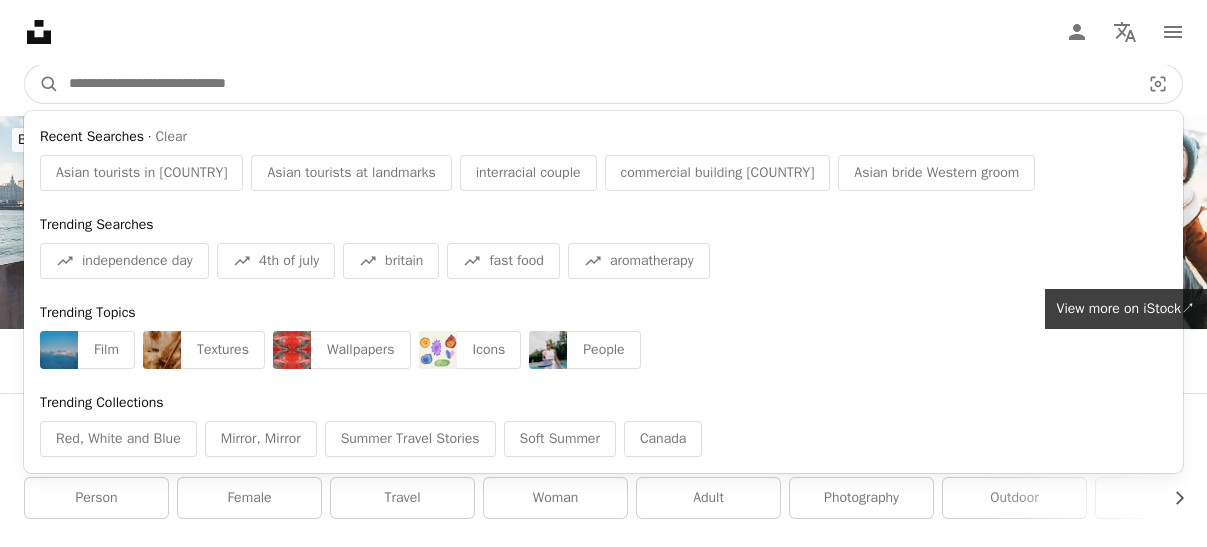 click at bounding box center (596, 84) 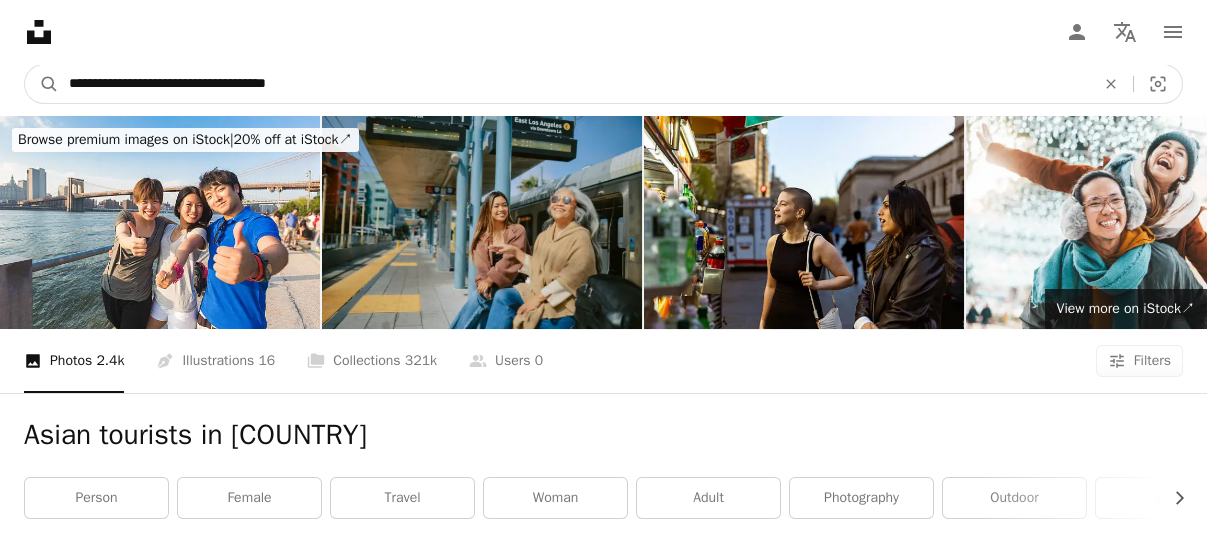 click on "A magnifying glass" at bounding box center [42, 84] 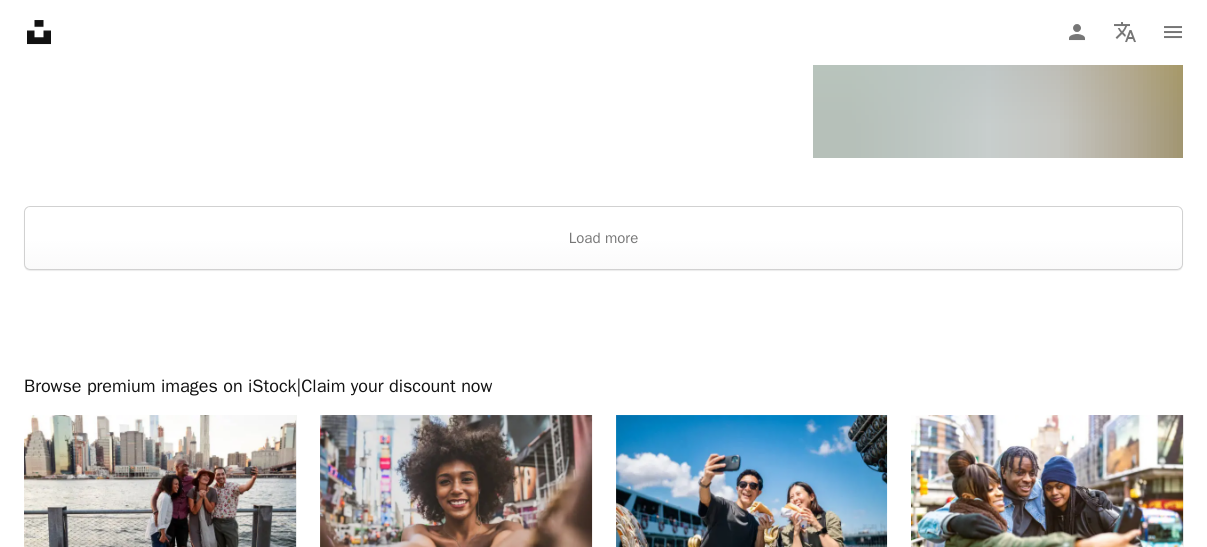 scroll, scrollTop: 3200, scrollLeft: 0, axis: vertical 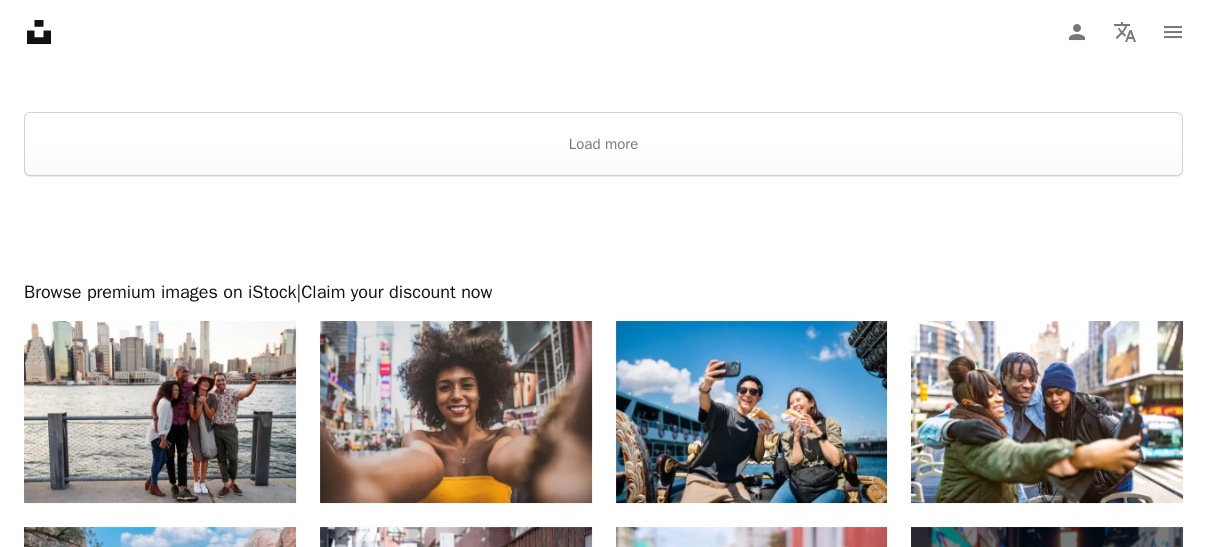 click at bounding box center [603, 228] 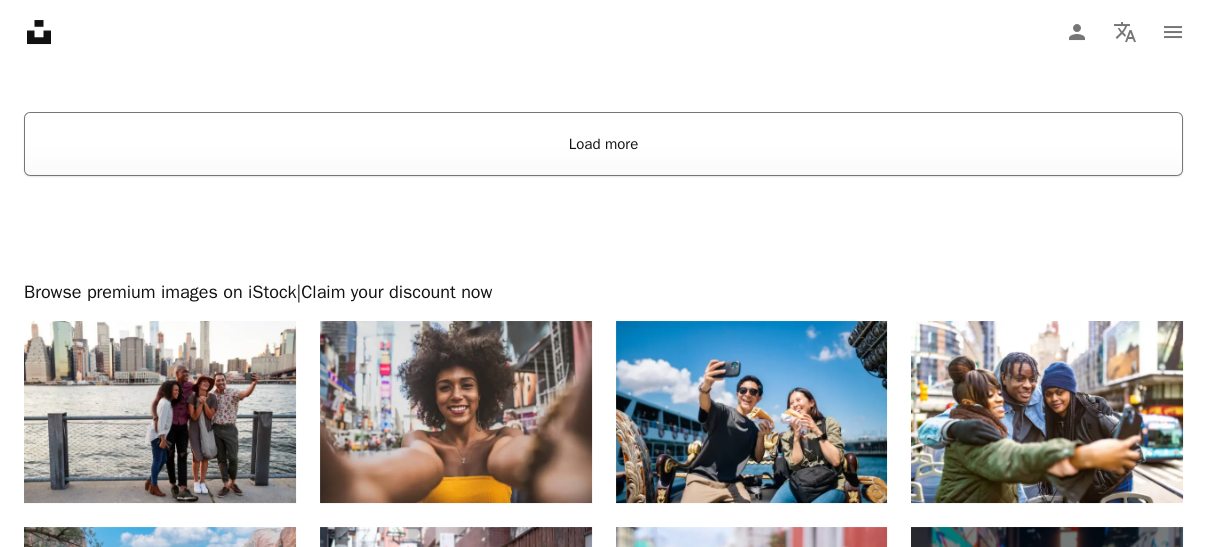 click on "Load more" at bounding box center [603, 144] 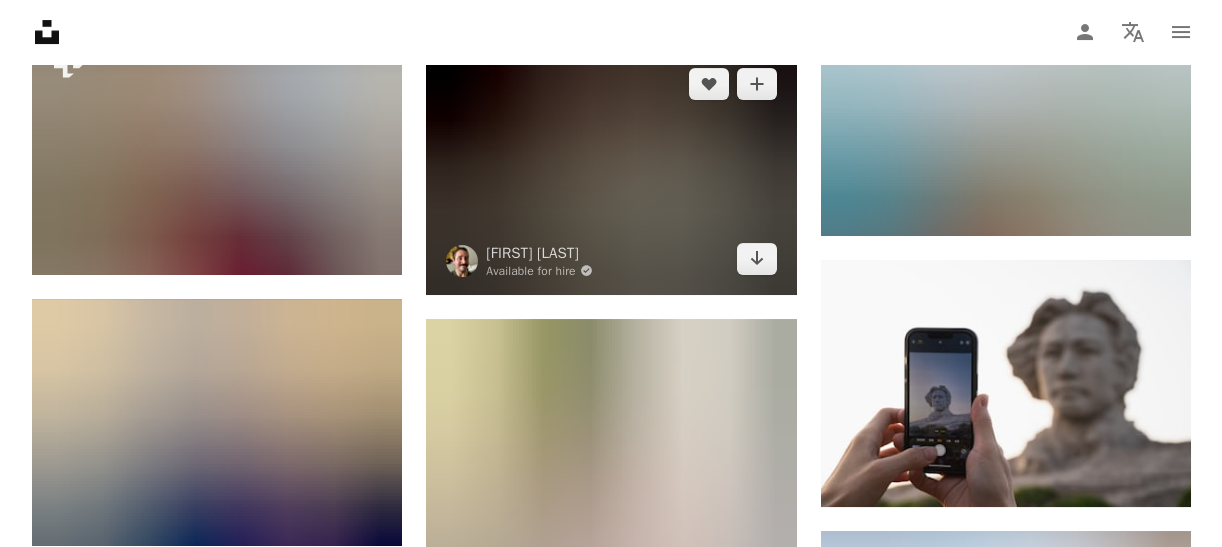 scroll, scrollTop: 5200, scrollLeft: 0, axis: vertical 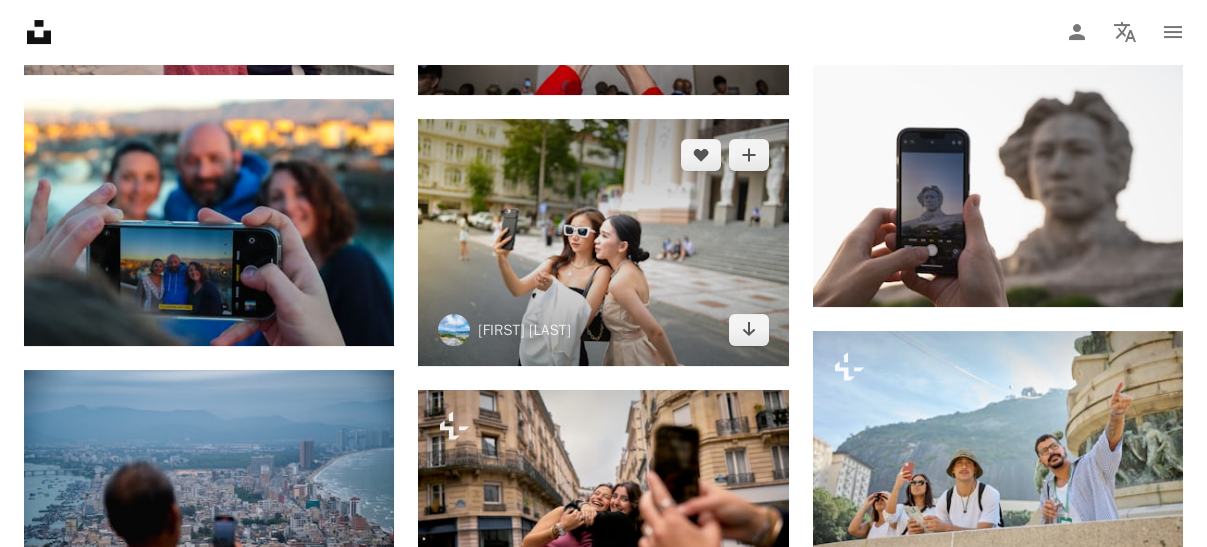 click at bounding box center (603, 242) 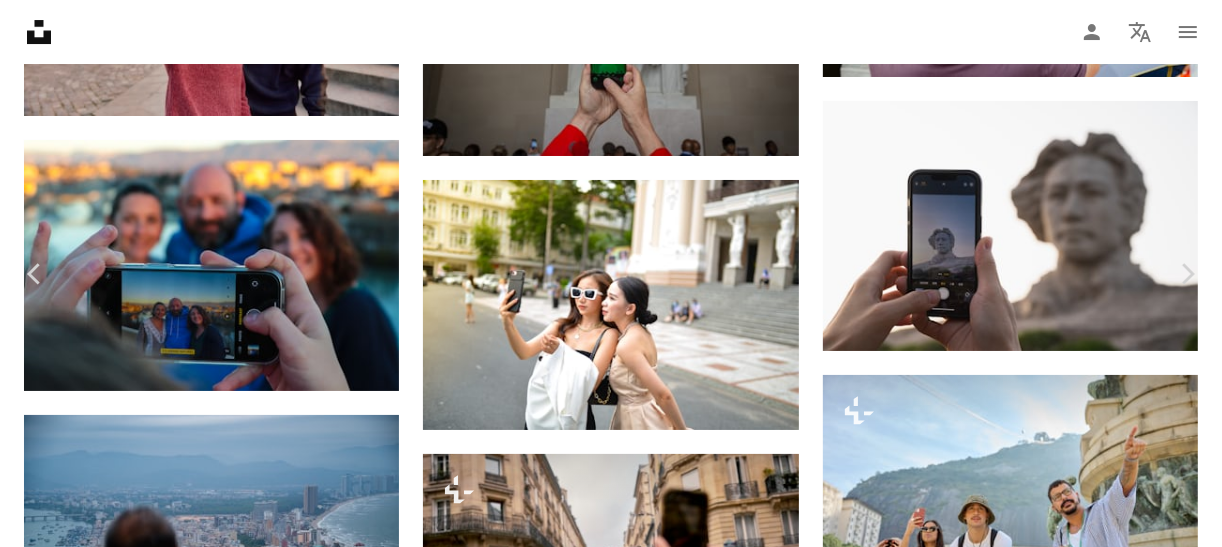 scroll, scrollTop: 2300, scrollLeft: 0, axis: vertical 